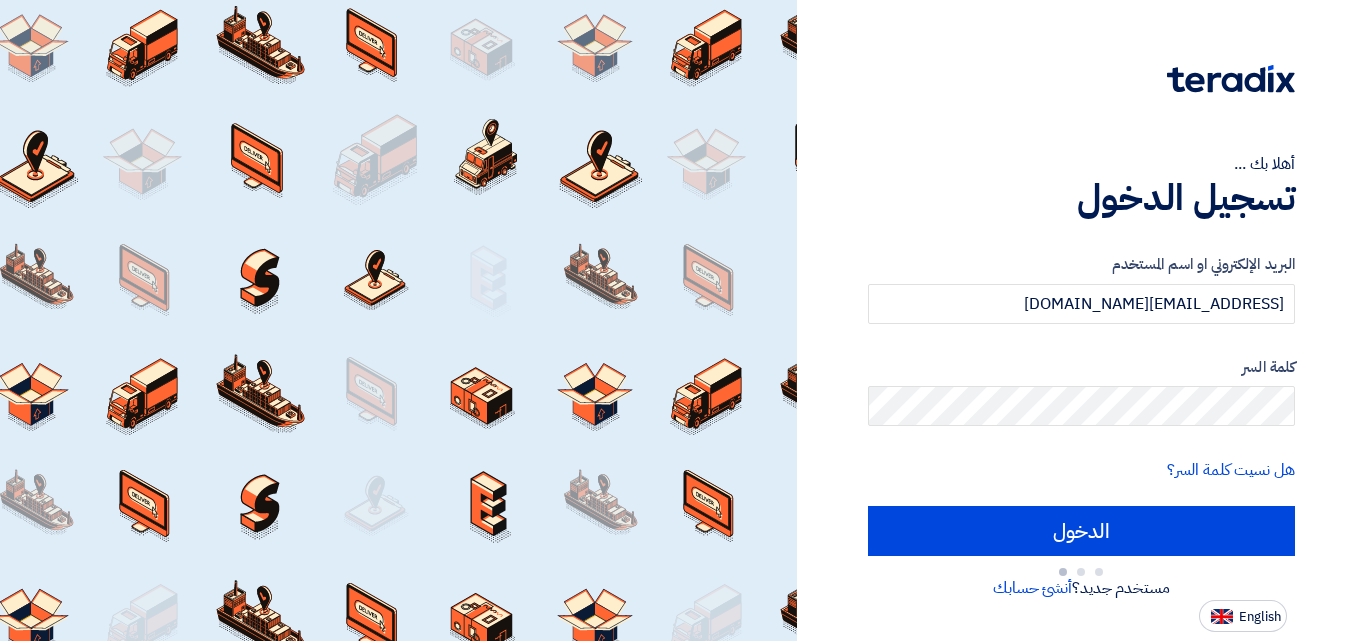 scroll, scrollTop: 0, scrollLeft: 0, axis: both 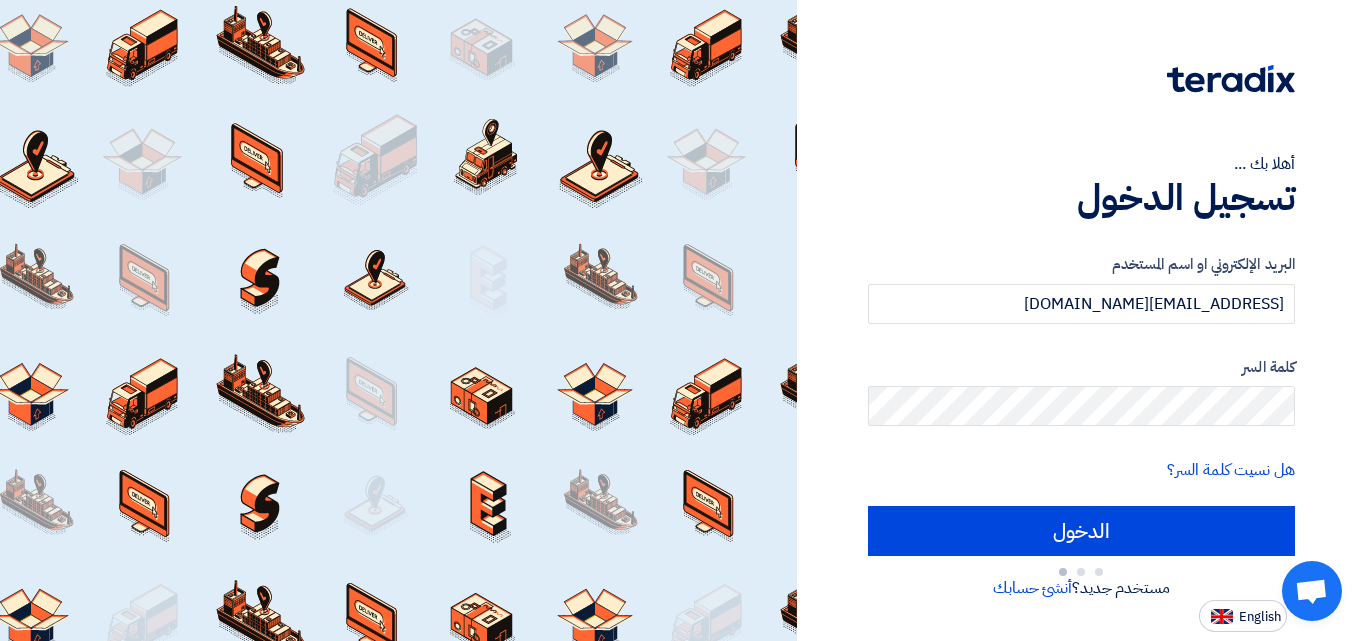 type on "Sign in" 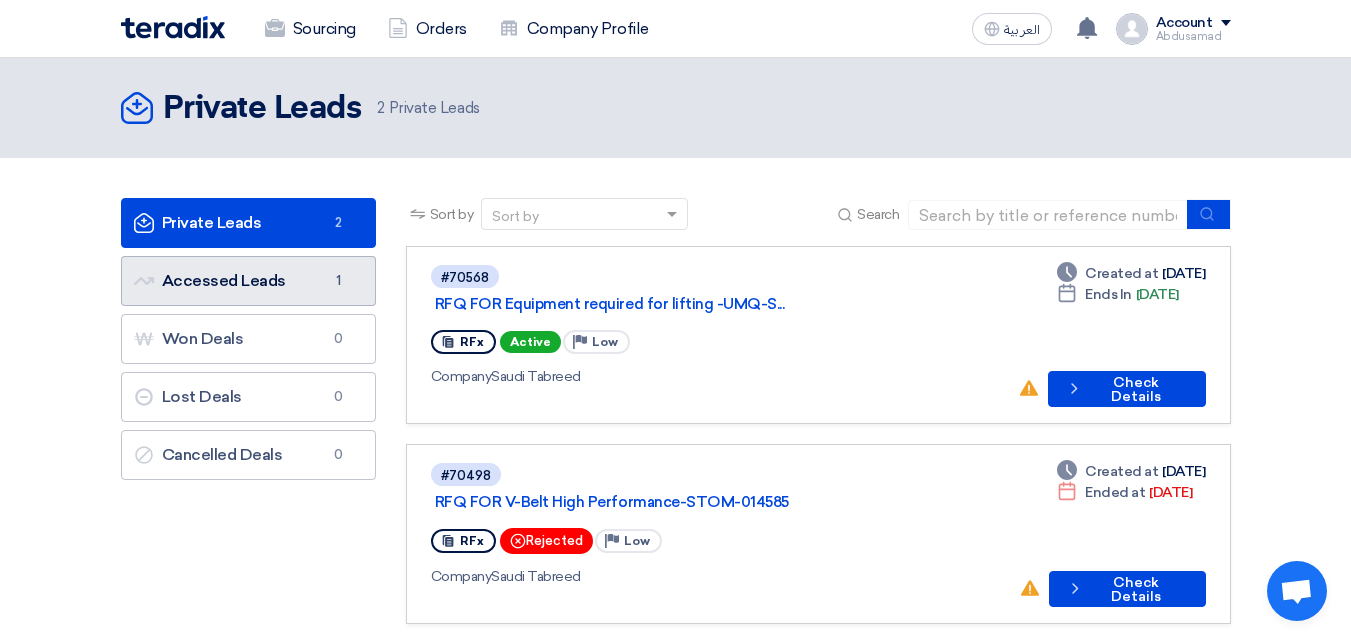 click on "Accessed Leads
Accessed Leads
1" 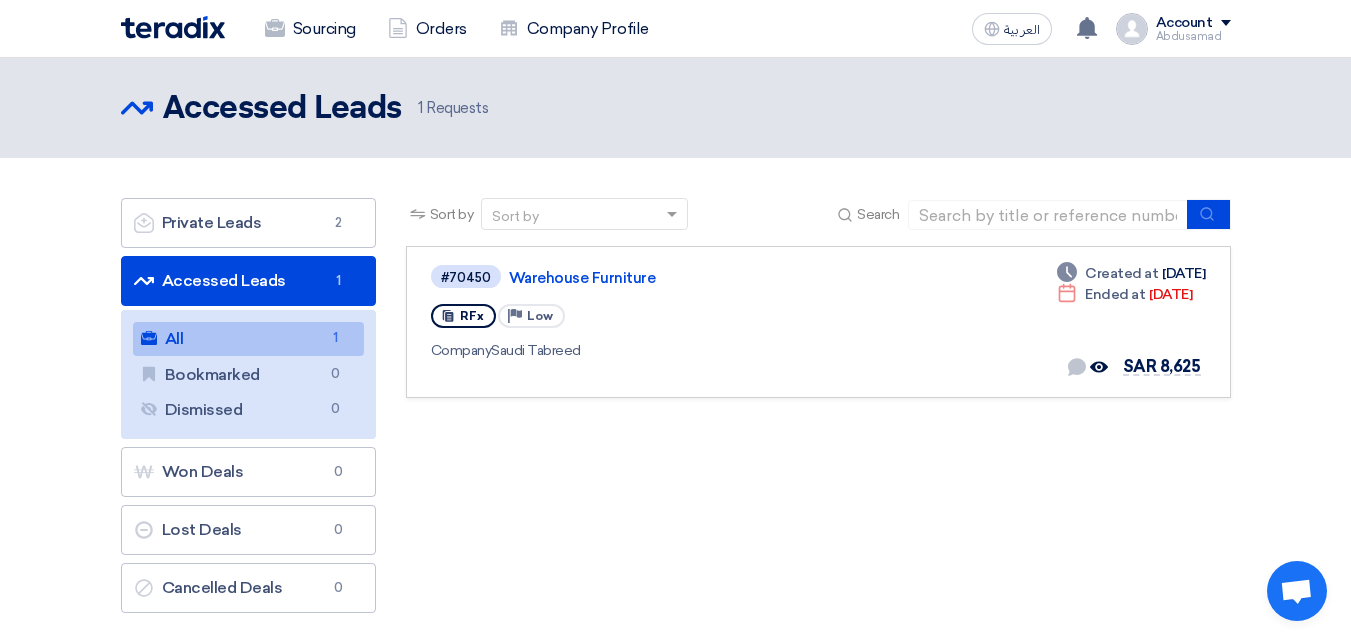 click on "1" 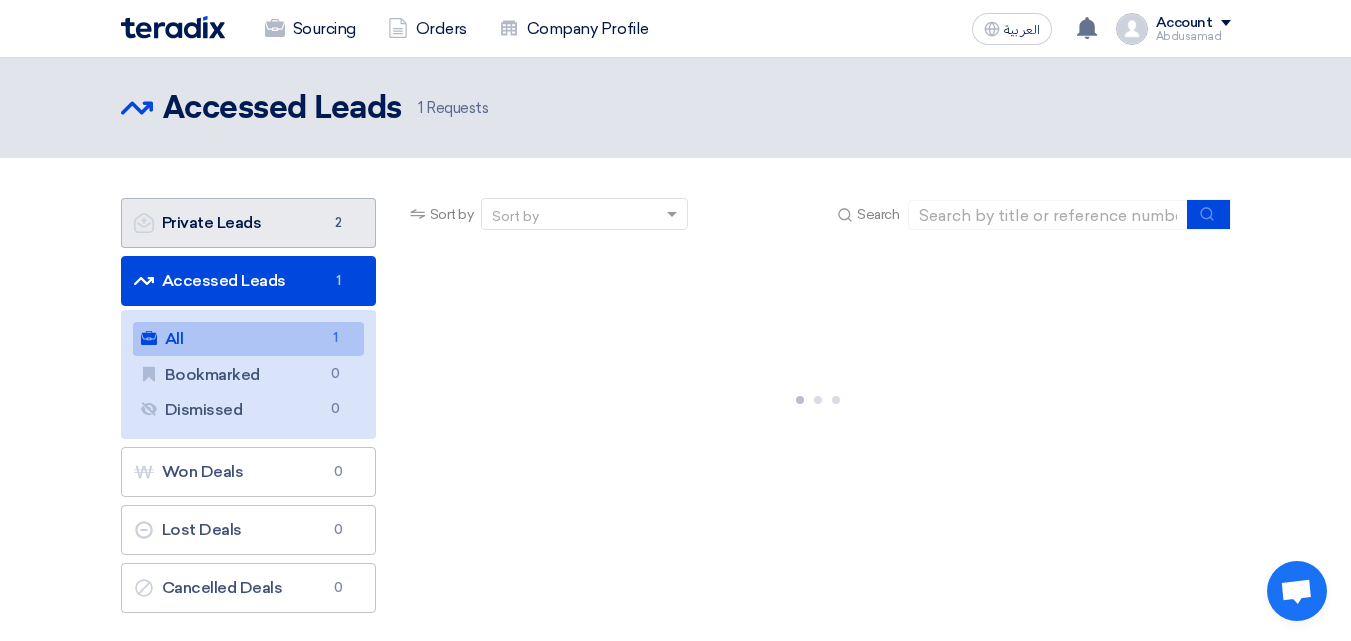 click on "Private Leads
Private Leads
2" 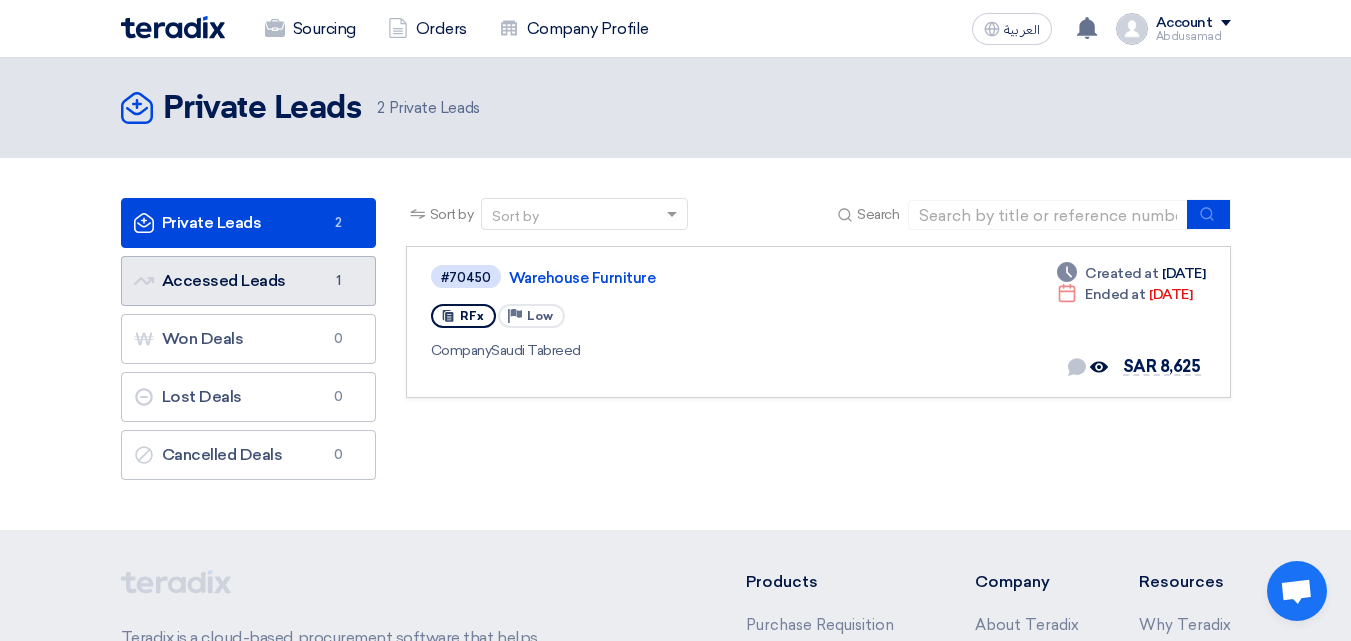 click on "1" 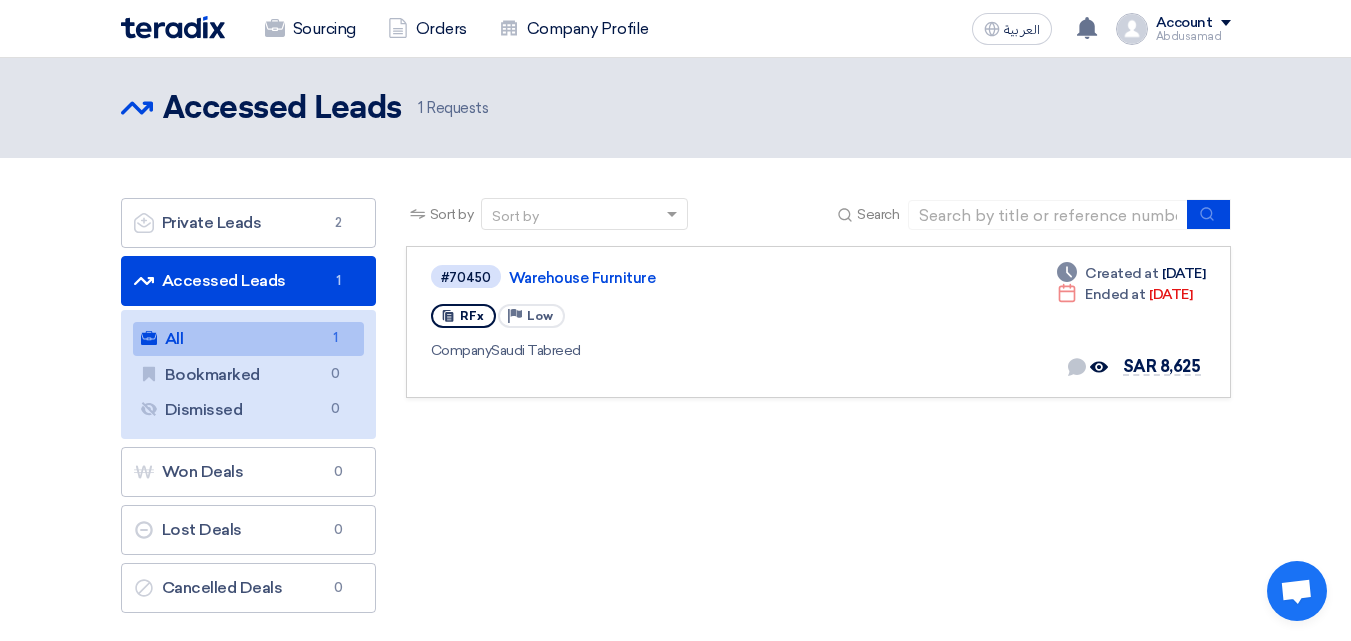 click on "All
All
1" 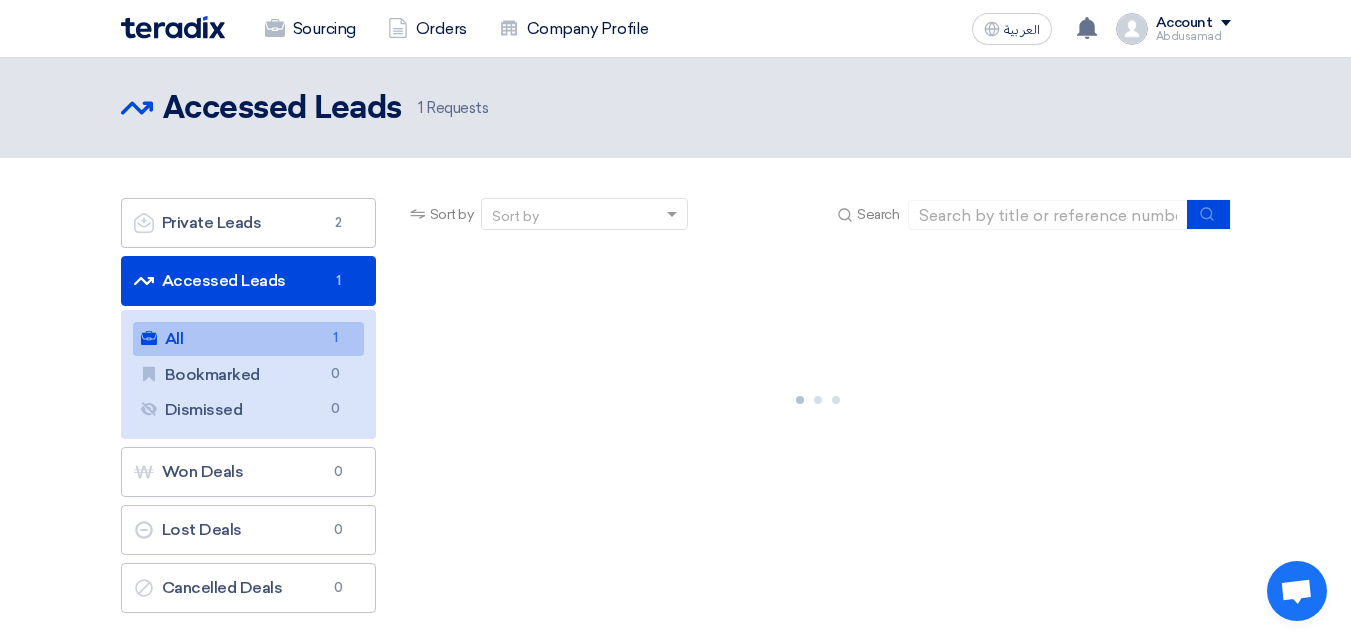 click on "Accessed Leads
Accessed Leads
1" 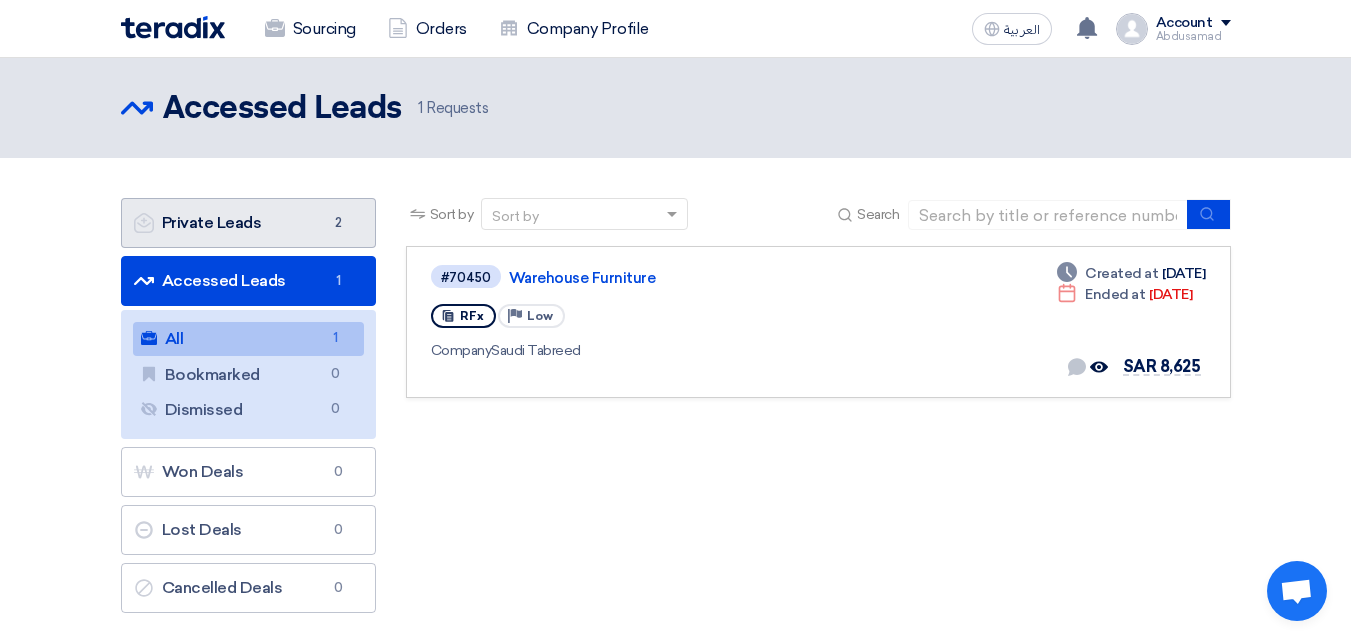 click on "Private Leads
Private Leads
2" 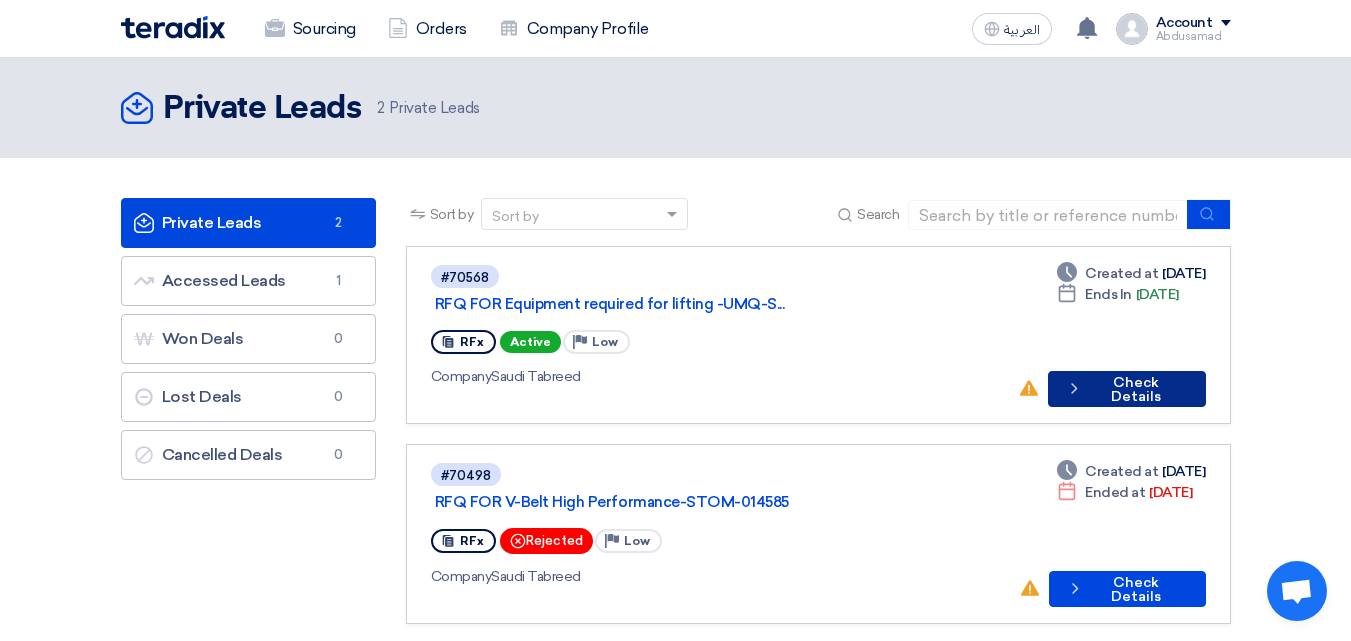 click on "Check details
Check Details" 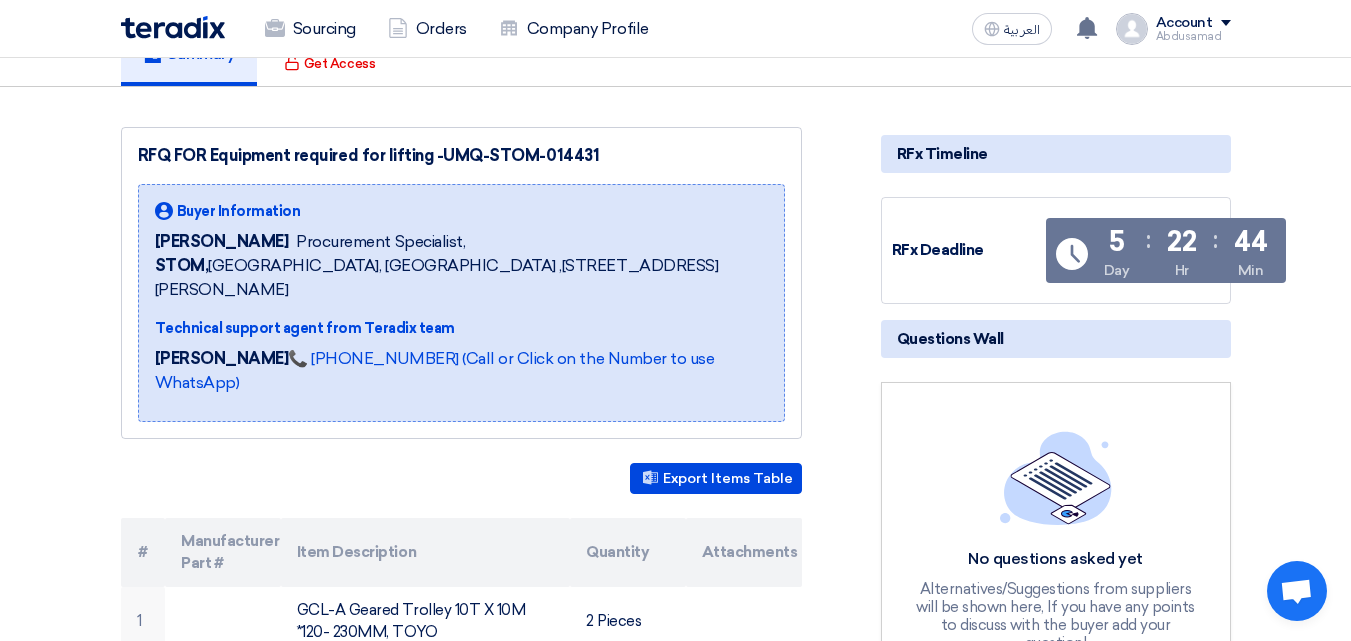 scroll, scrollTop: 0, scrollLeft: 0, axis: both 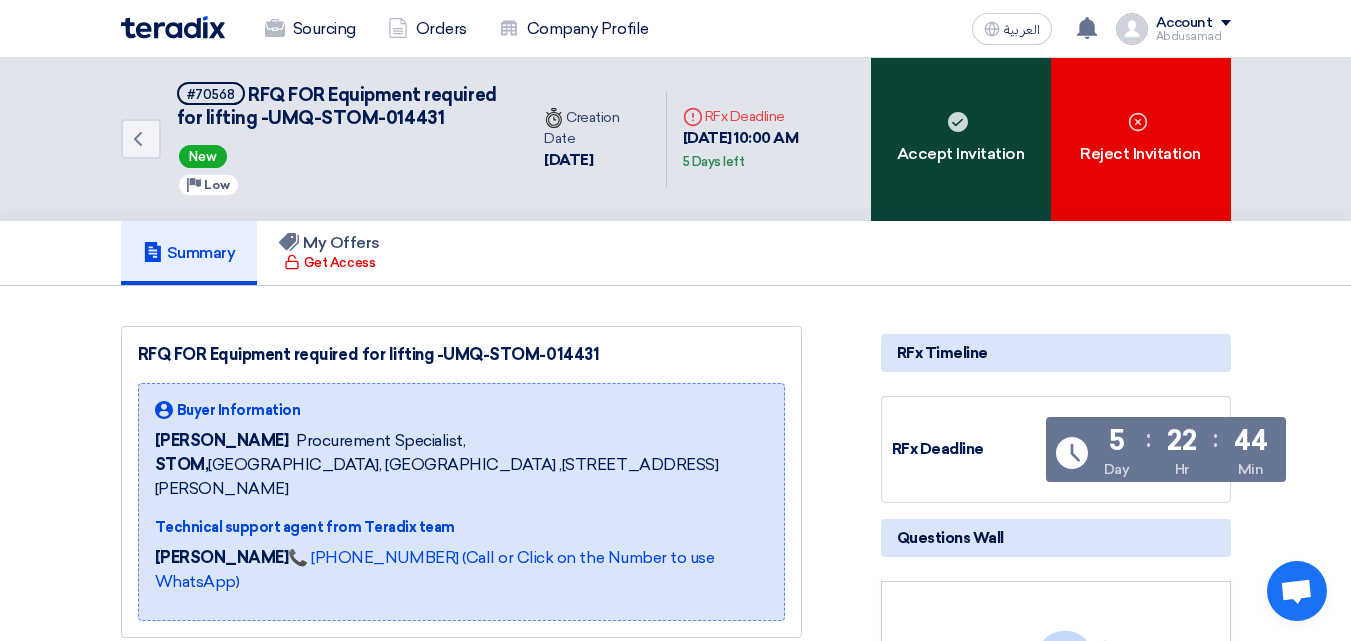 click on "Accept Invitation" 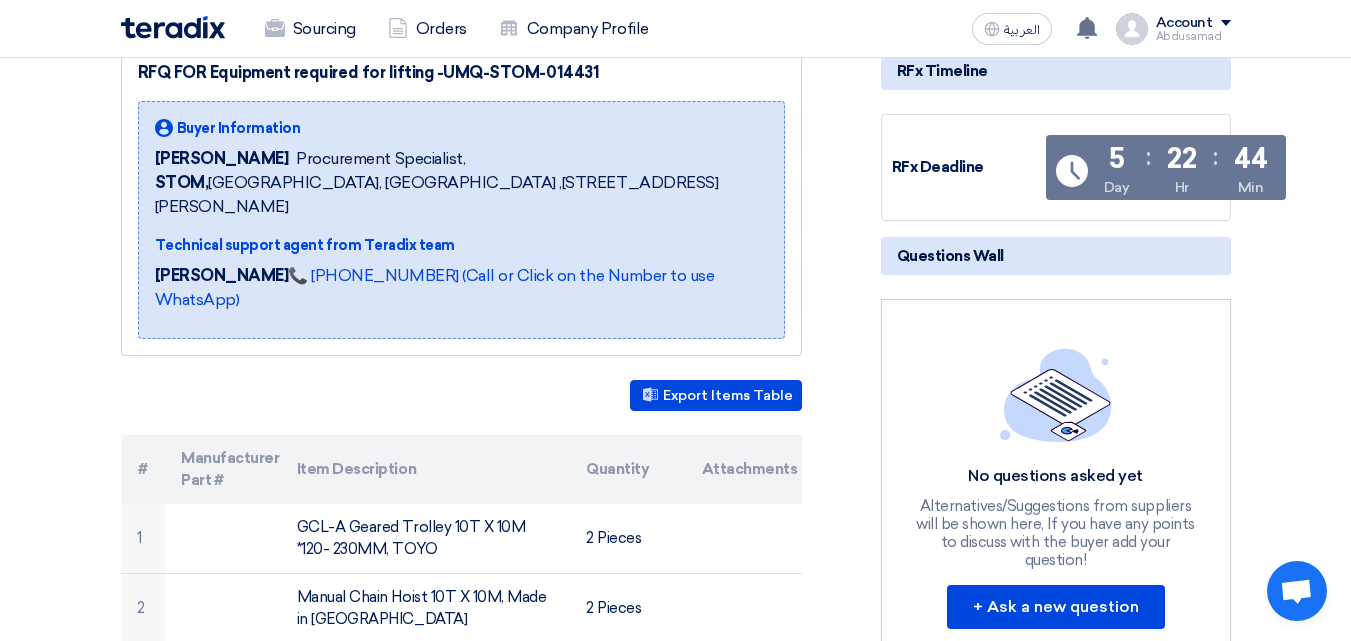 scroll, scrollTop: 100, scrollLeft: 0, axis: vertical 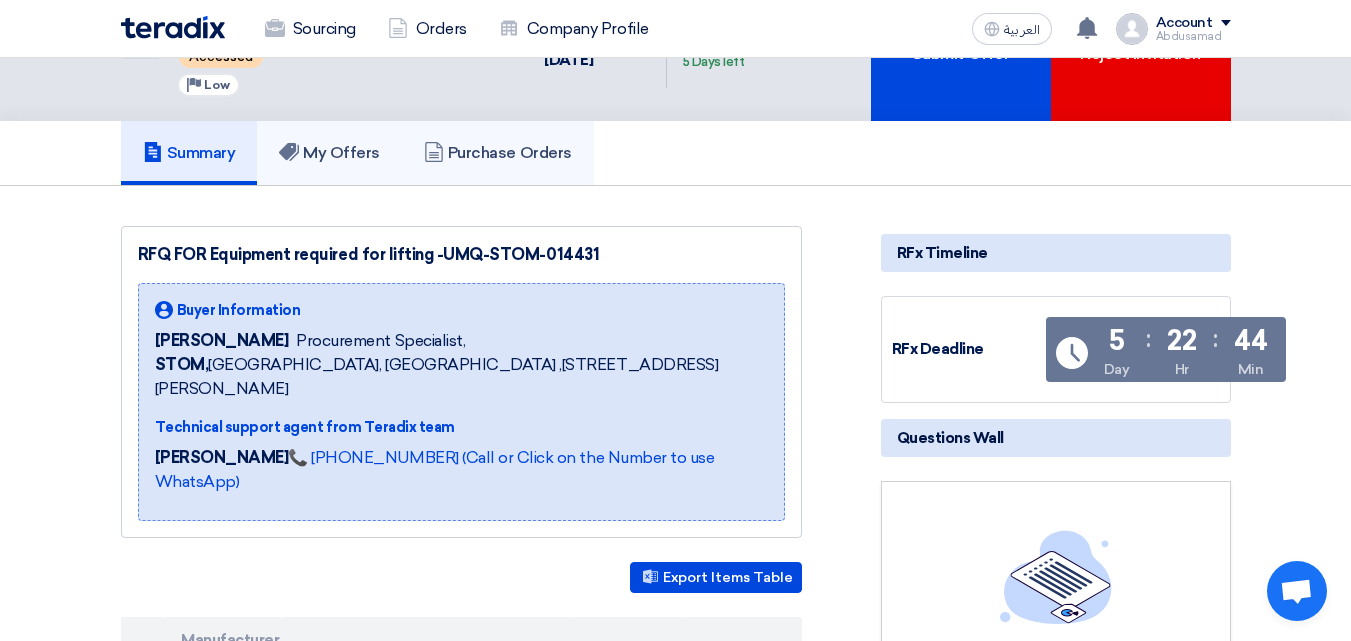 drag, startPoint x: 364, startPoint y: 177, endPoint x: 542, endPoint y: 176, distance: 178.0028 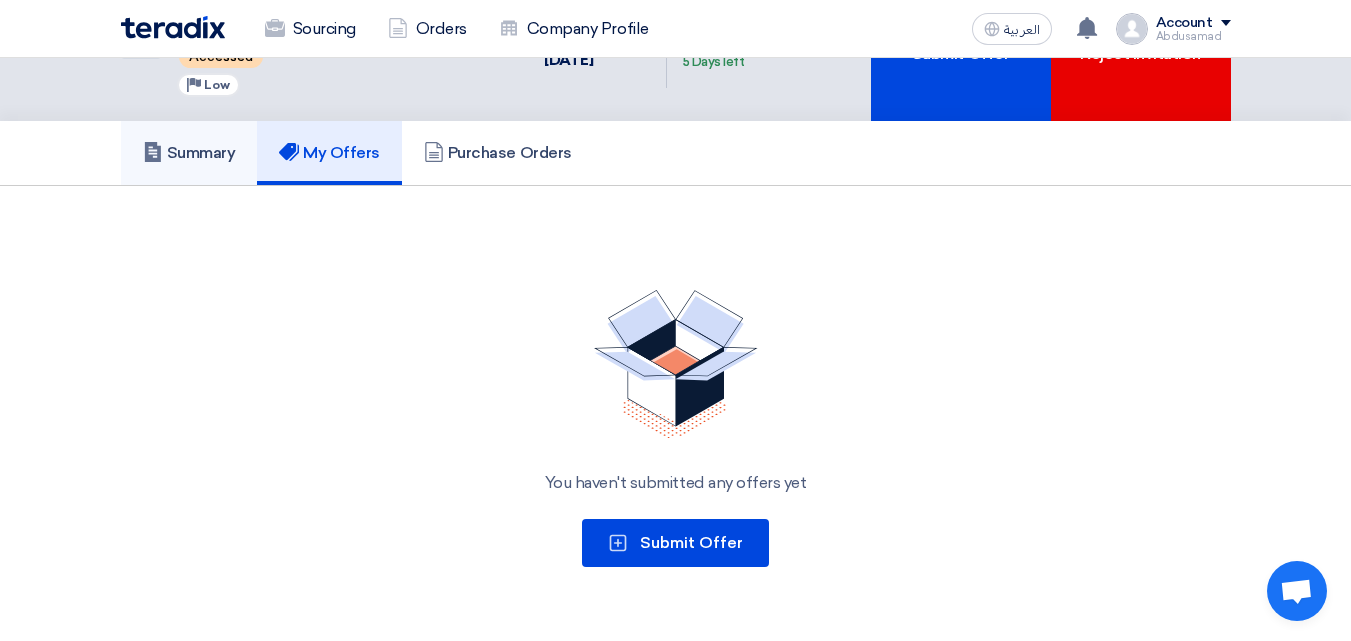 click on "Summary" 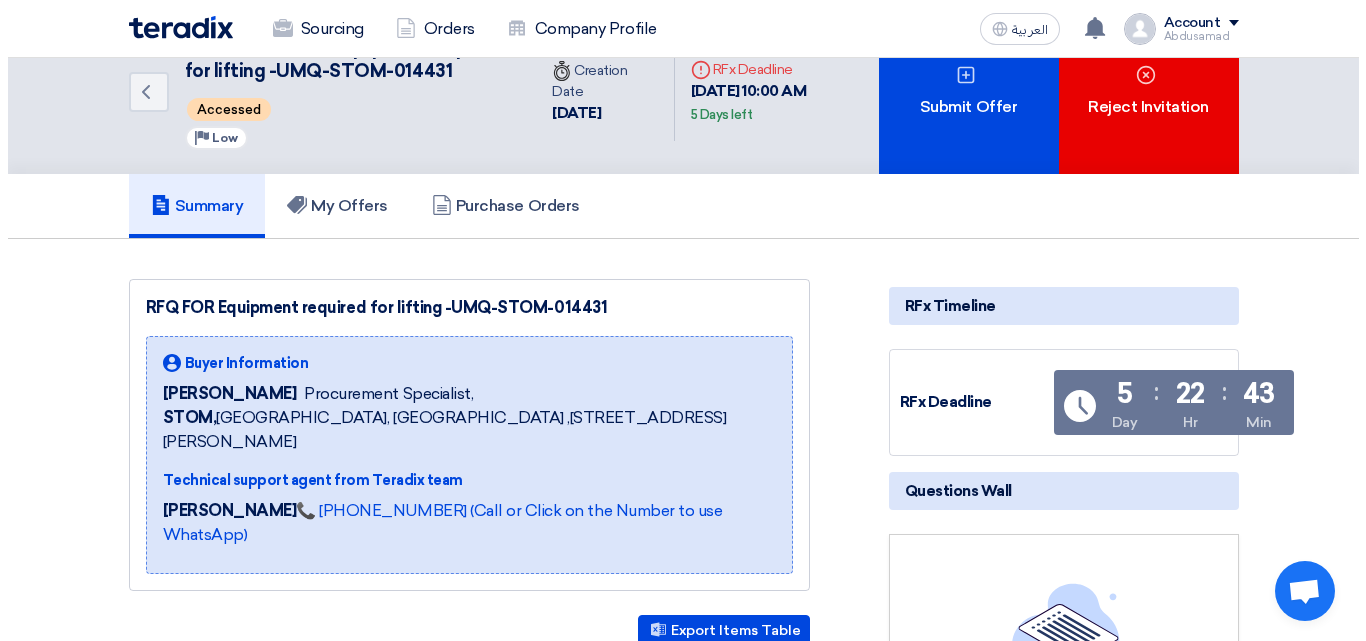 scroll, scrollTop: 0, scrollLeft: 0, axis: both 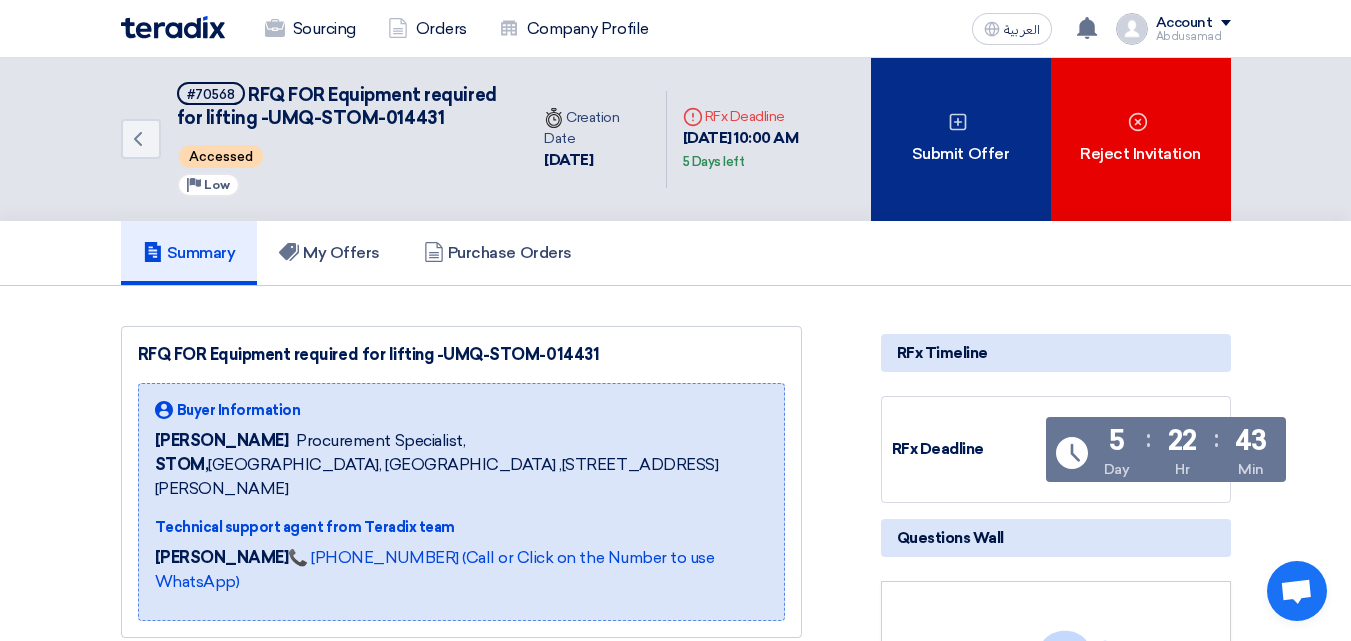click on "Submit Offer" 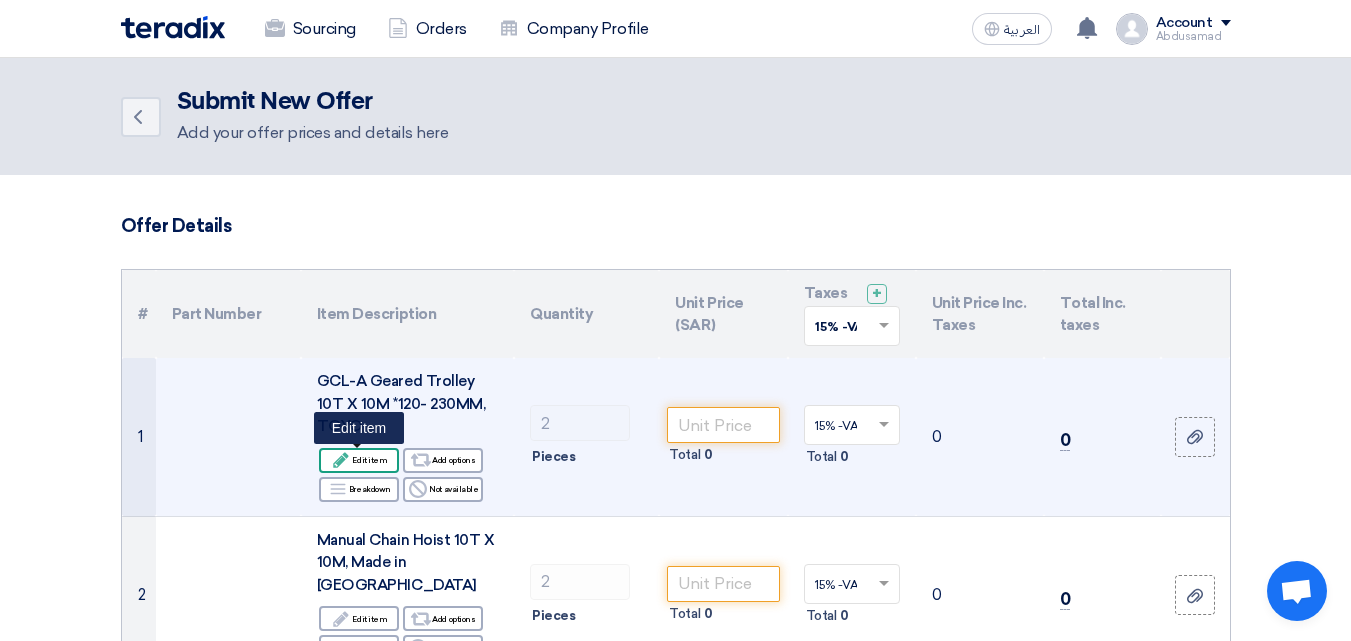 click on "Edit
Edit item" 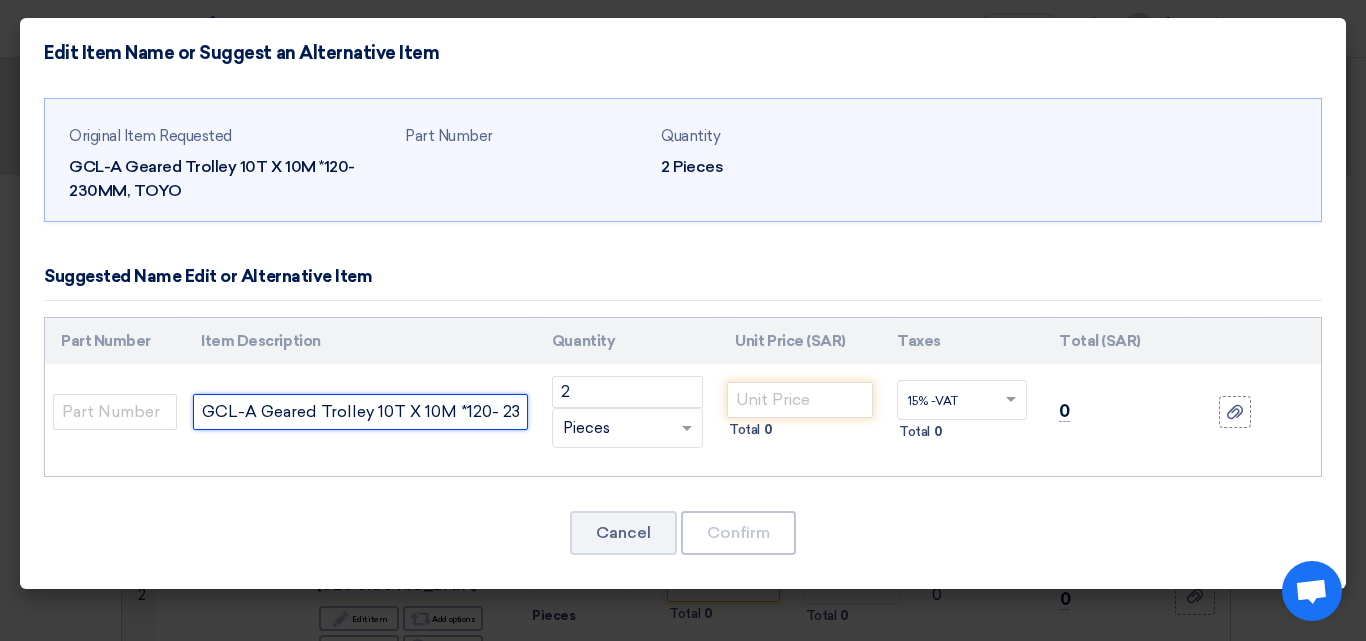 drag, startPoint x: 436, startPoint y: 411, endPoint x: 465, endPoint y: 417, distance: 29.614185 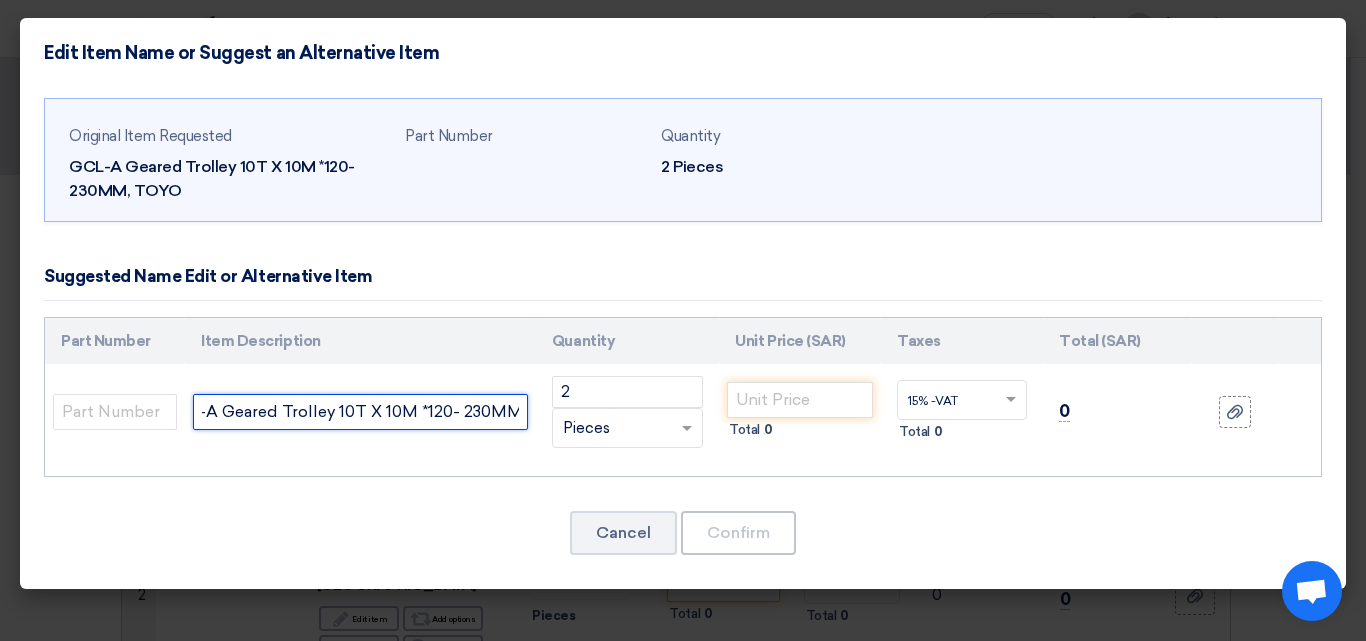 scroll, scrollTop: 0, scrollLeft: 95, axis: horizontal 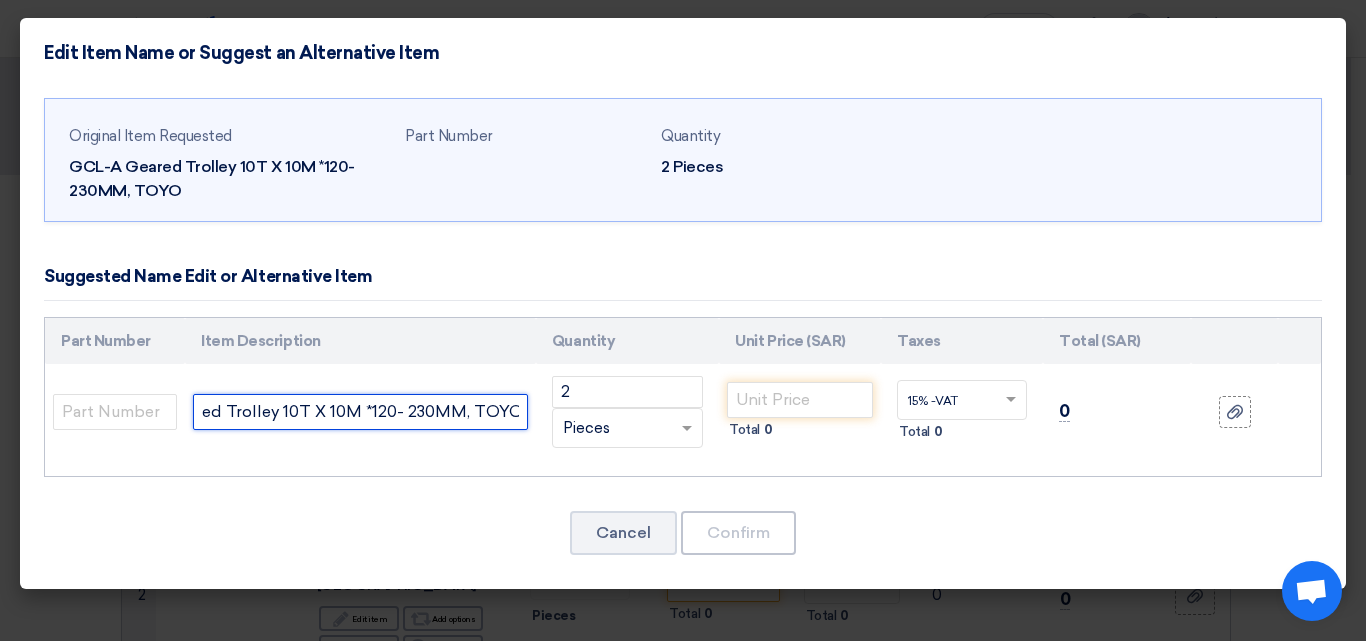 drag, startPoint x: 422, startPoint y: 410, endPoint x: 518, endPoint y: 416, distance: 96.18732 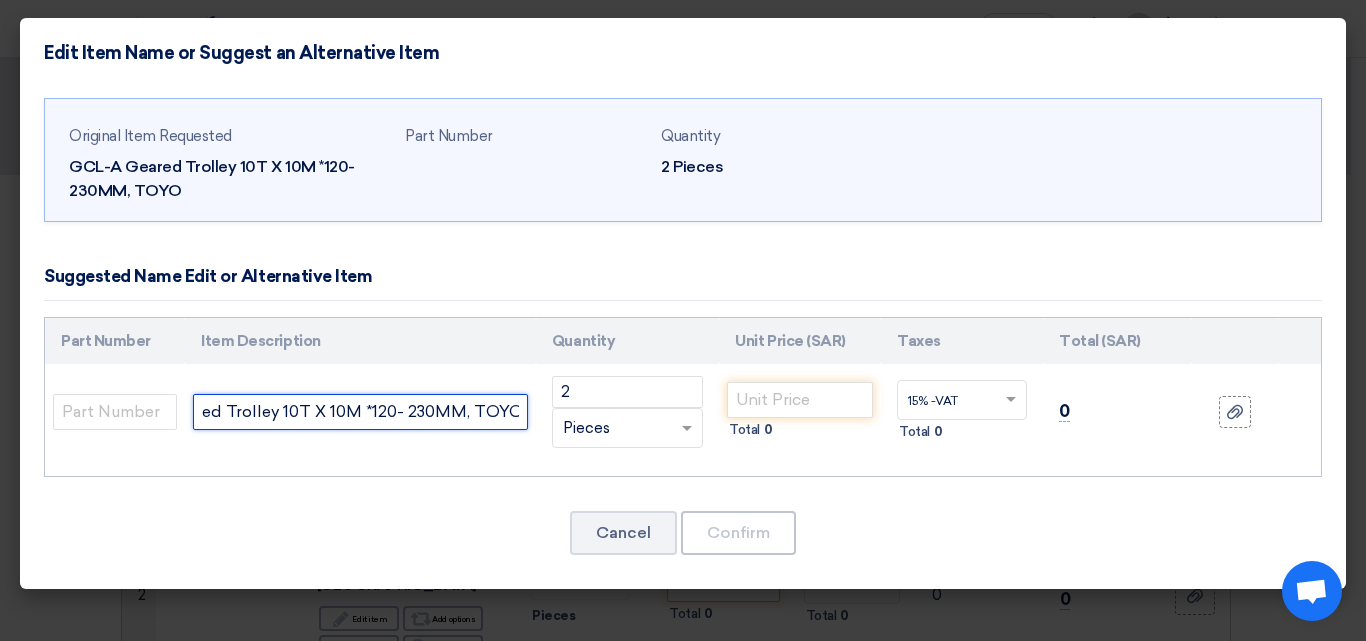 click on "GCL-A Geared Trolley 10T X 10M *120- 230MM, TOYO" 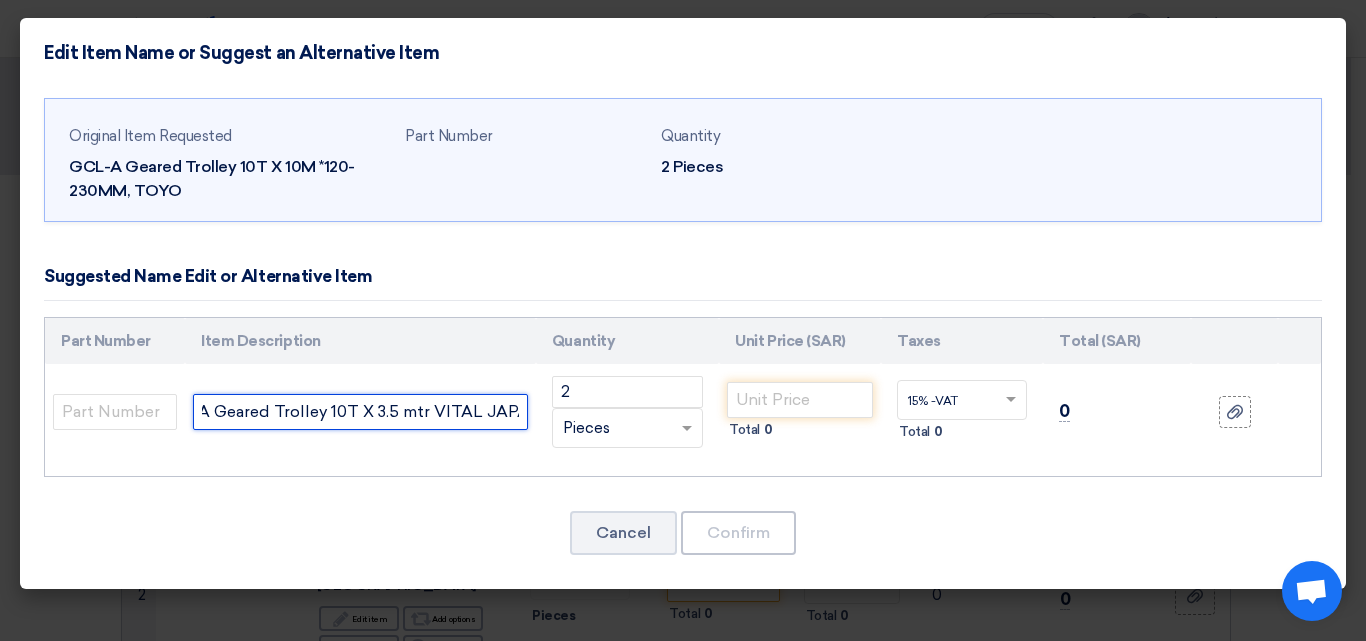 scroll, scrollTop: 0, scrollLeft: 59, axis: horizontal 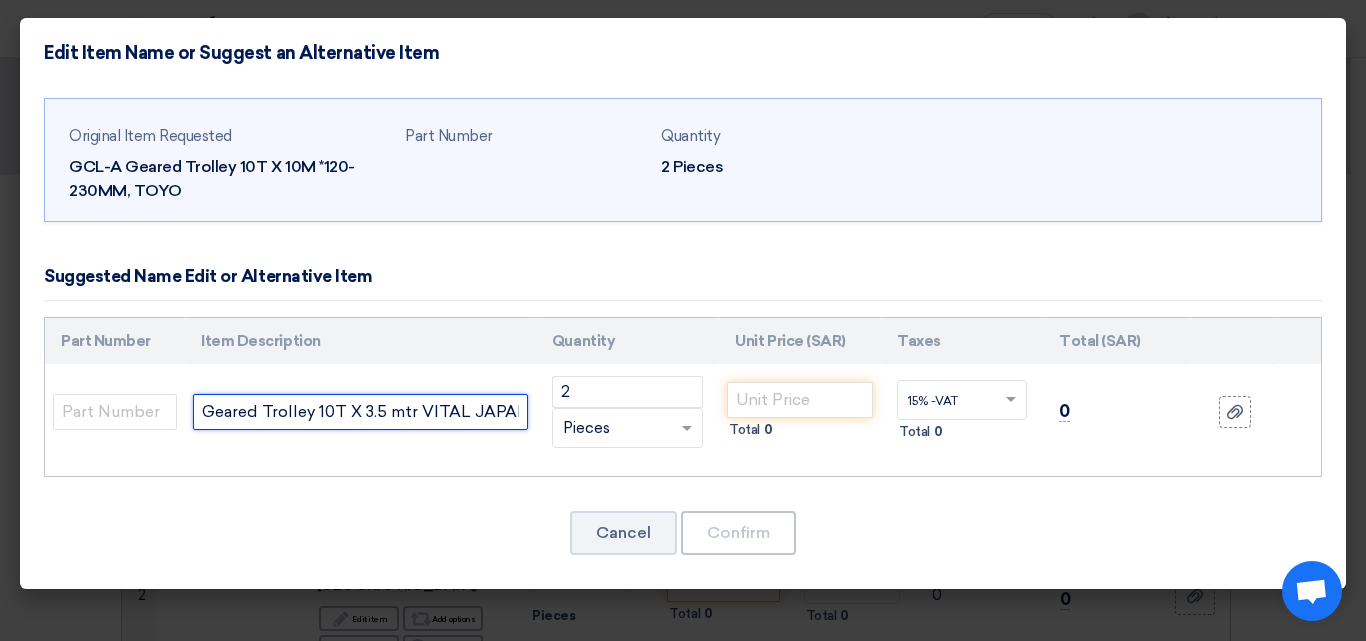 type on "GCL-A Geared Trolley 10T X 3.5 mtr VITAL JAPAN" 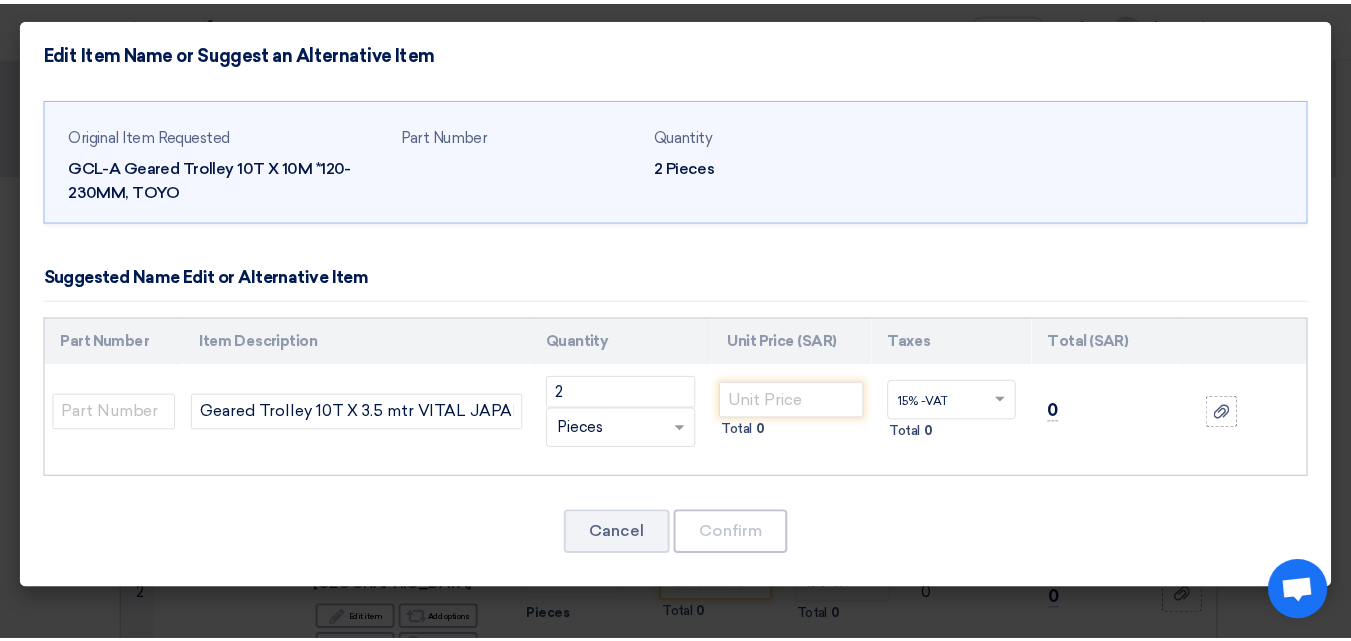scroll, scrollTop: 0, scrollLeft: 0, axis: both 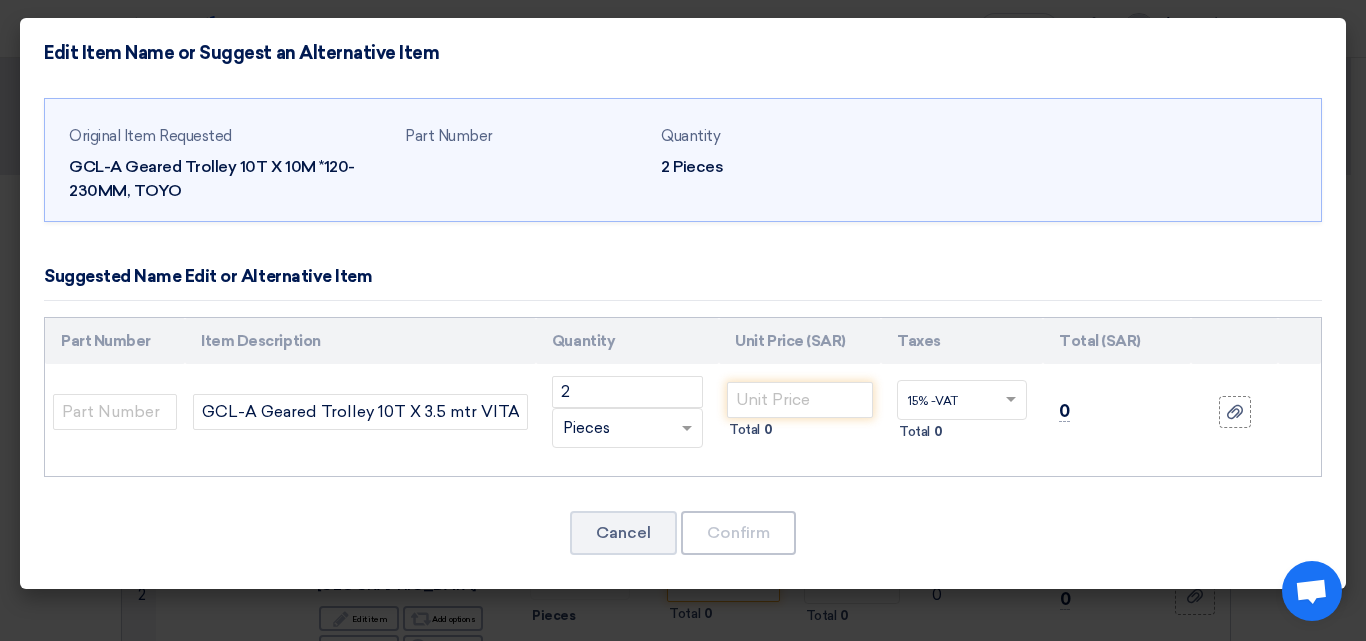 drag, startPoint x: 478, startPoint y: 431, endPoint x: 453, endPoint y: 439, distance: 26.24881 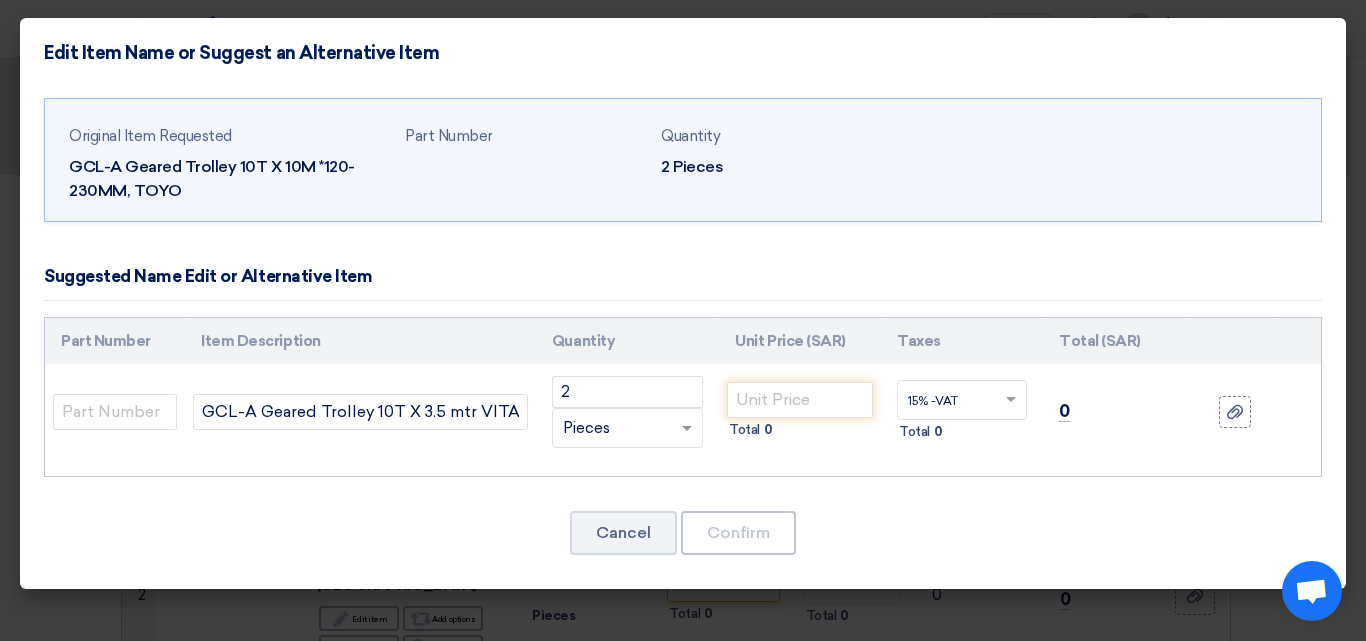 click on "GCL-A Geared Trolley 10T X 3.5 mtr VITAL JAPAN" 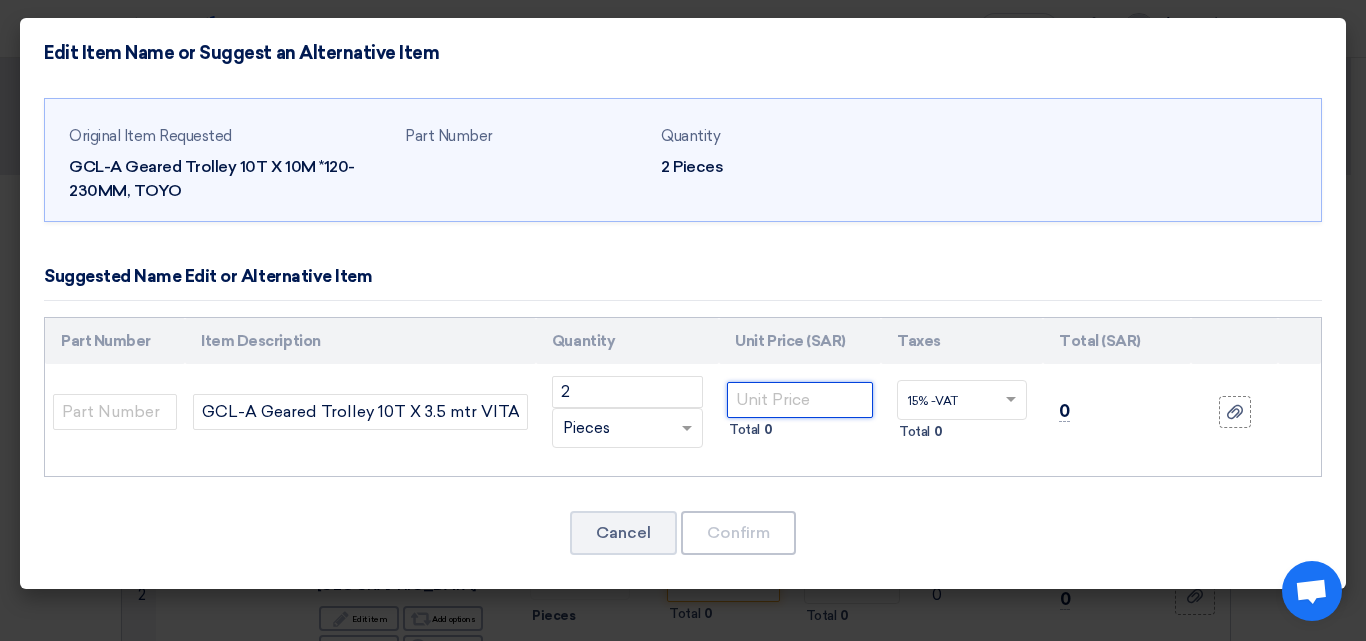 click 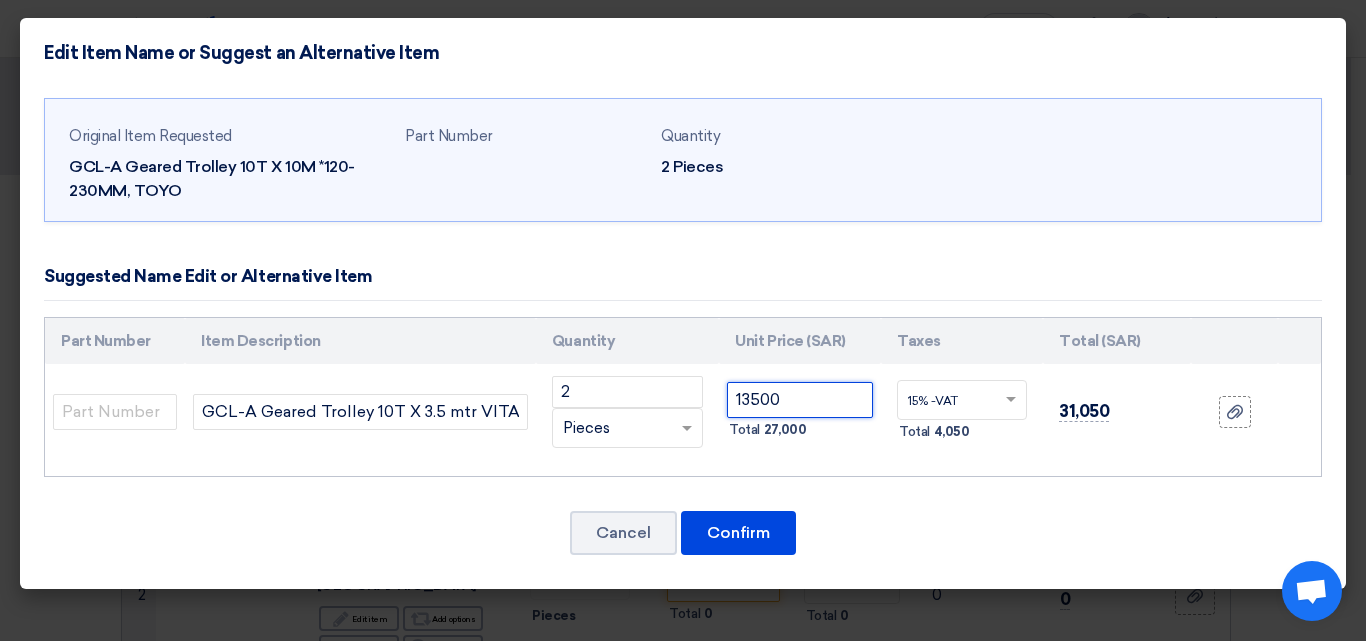 click on "13500" 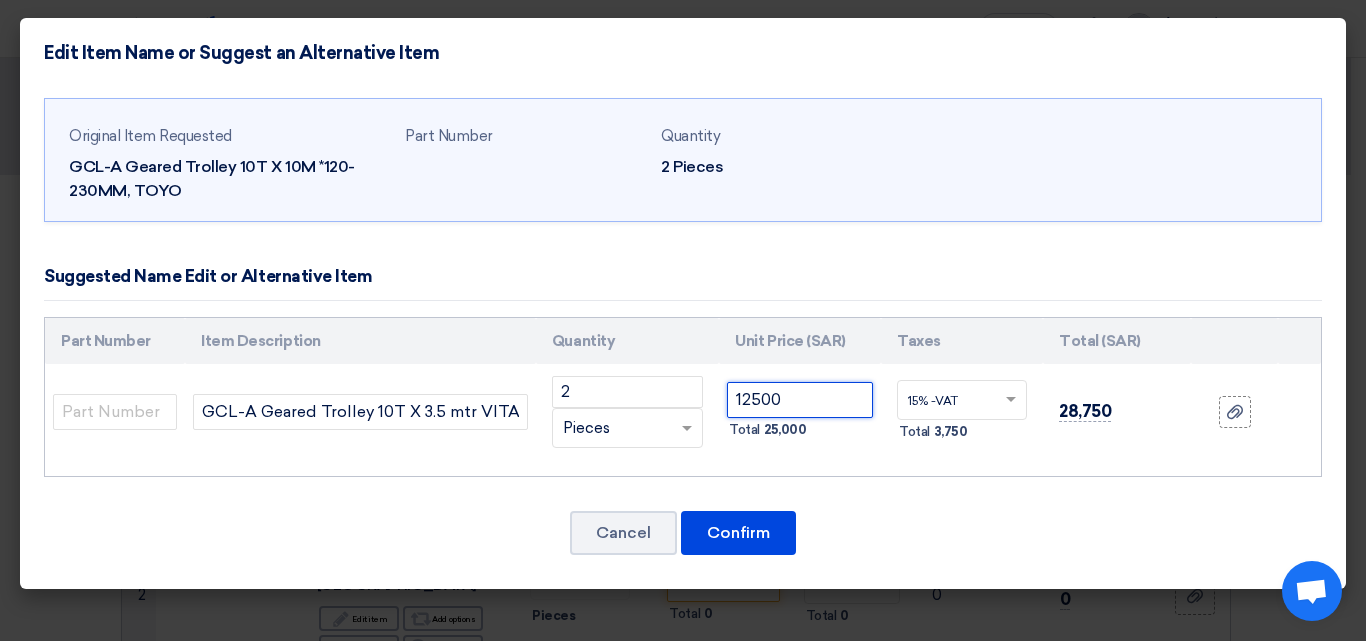 click on "12500" 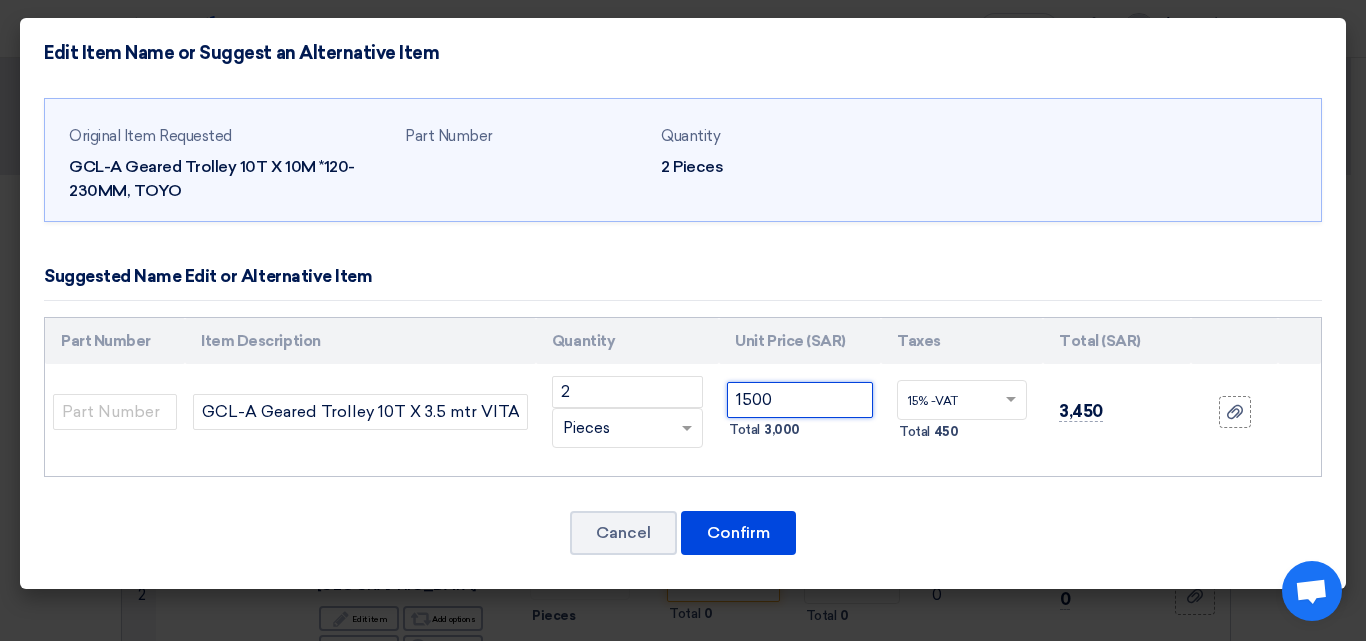 type on "13500" 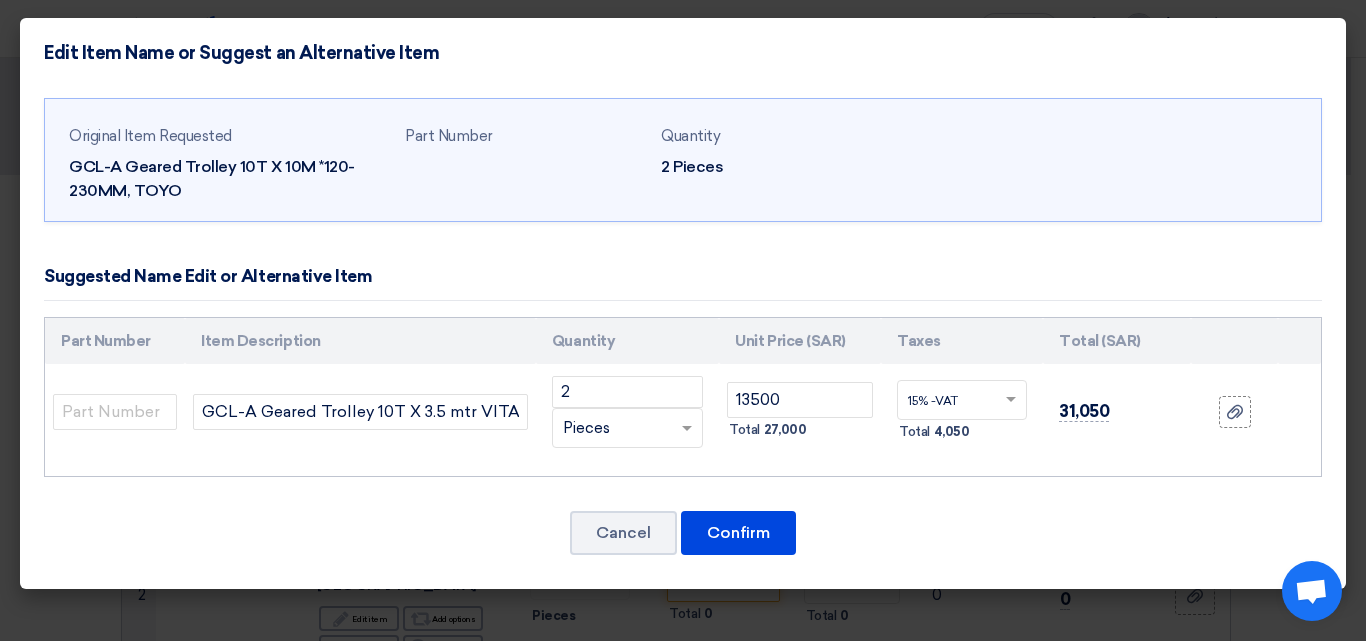 click on "31,050" 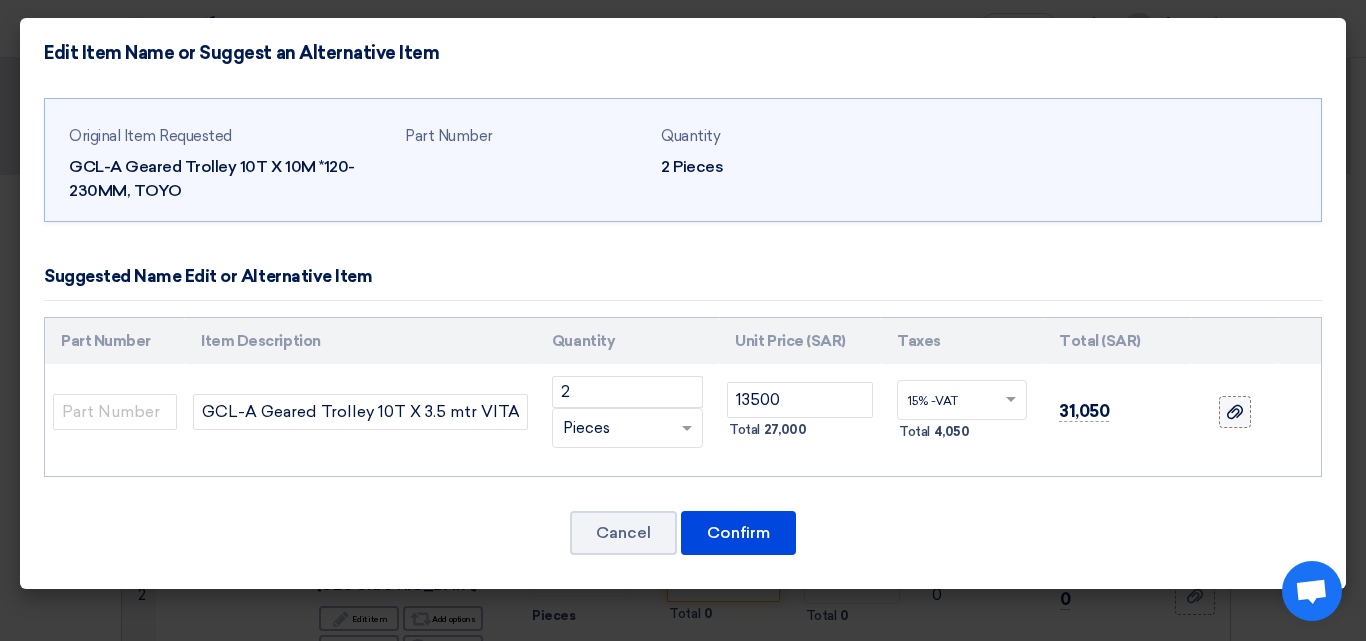 click 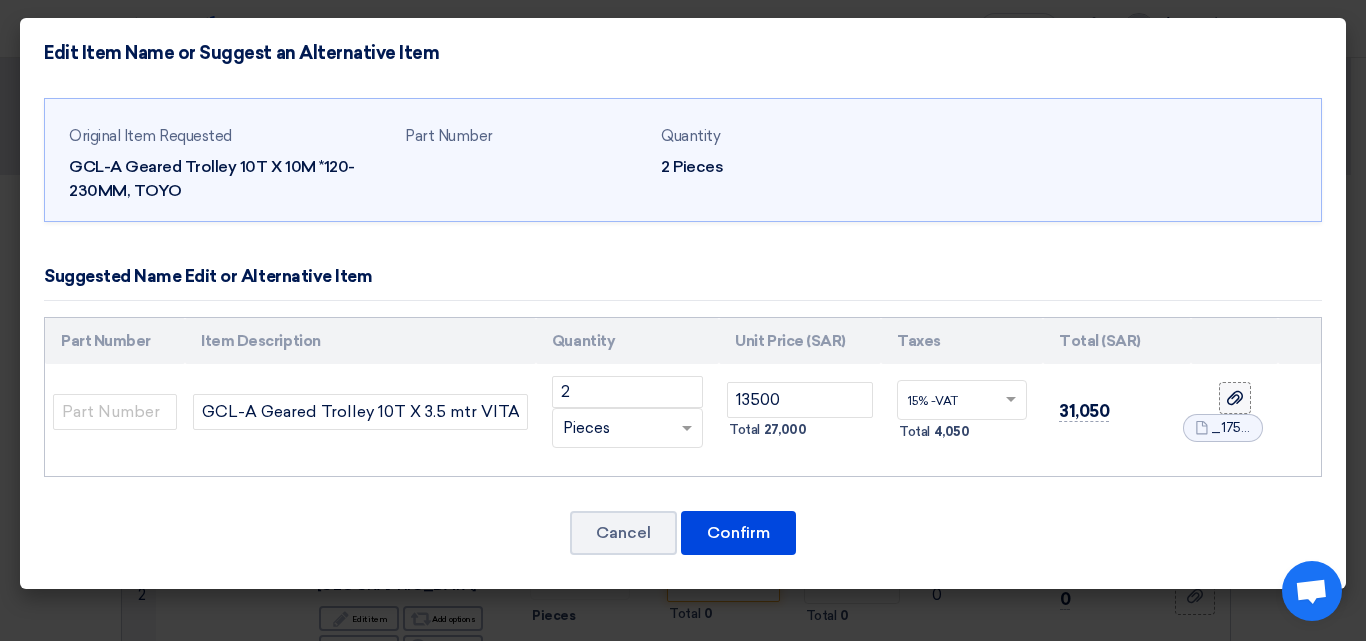 click 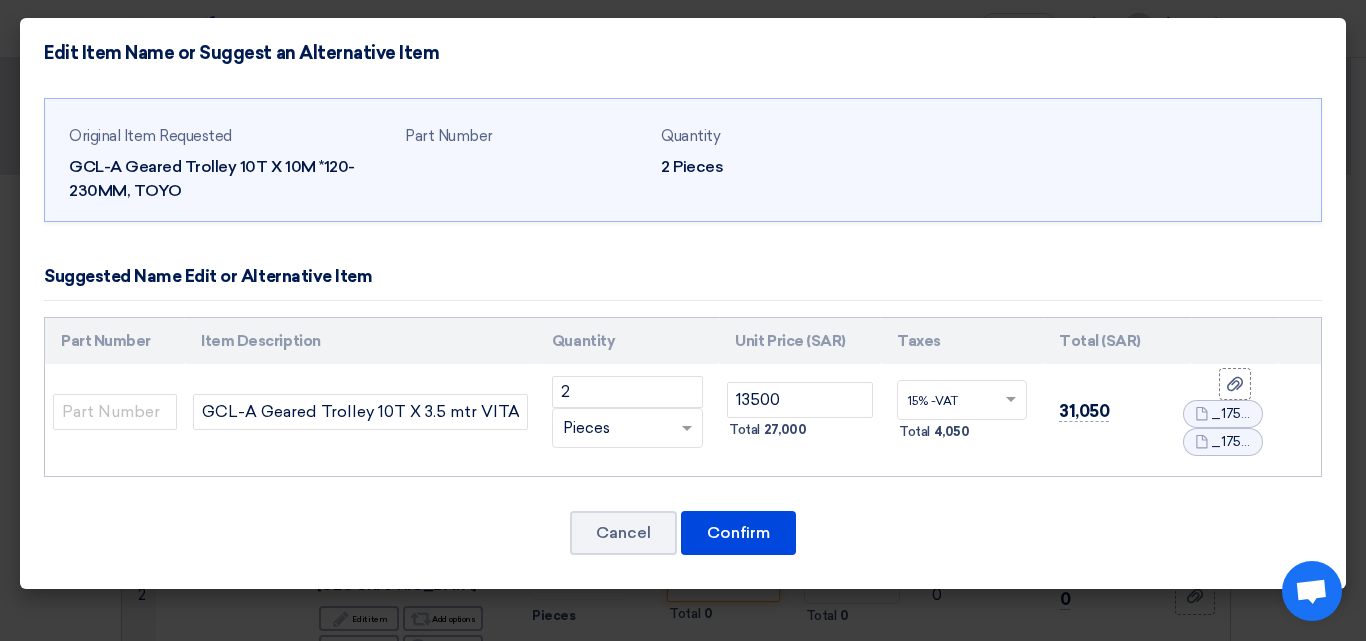 click on "_1752567602519.pdf" 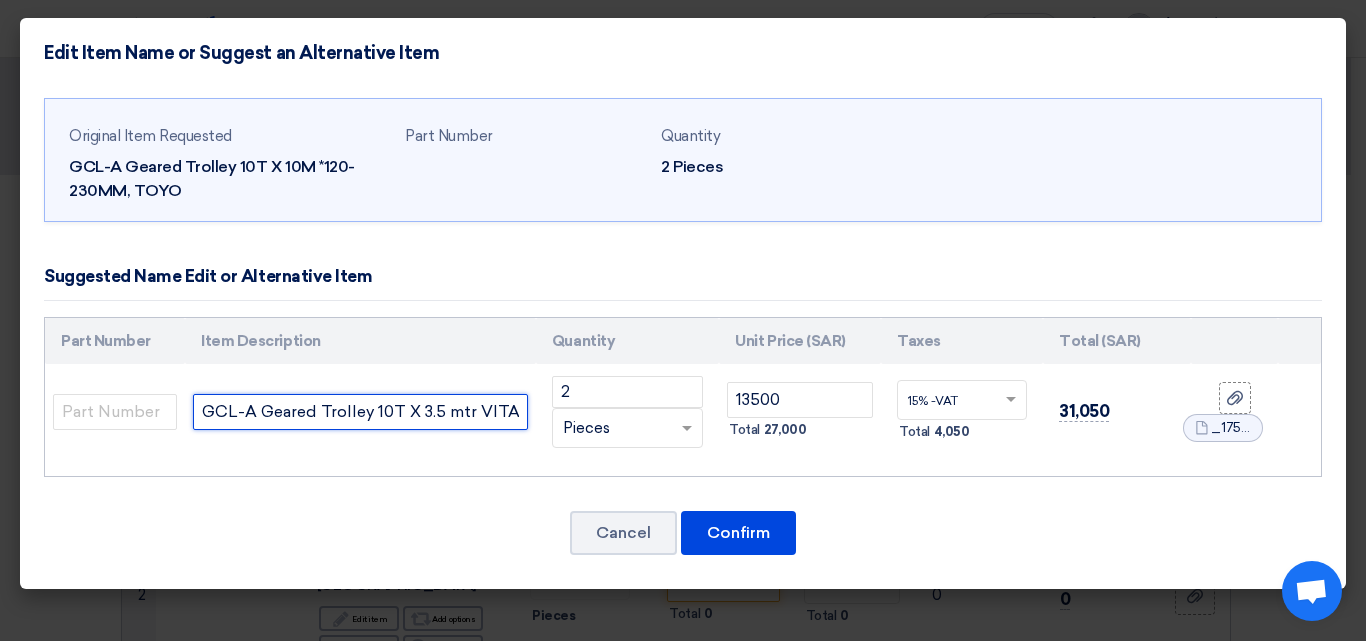 click on "GCL-A Geared Trolley 10T X 3.5 mtr VITAL JAPAN" 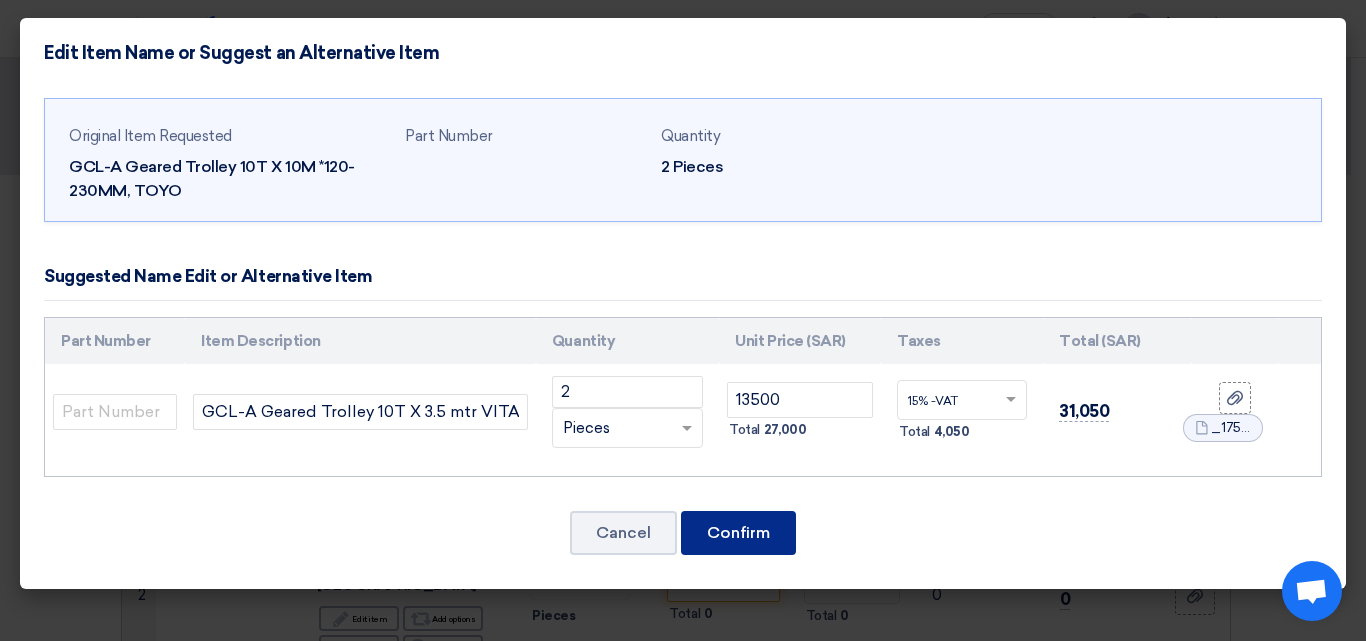 click on "Confirm" 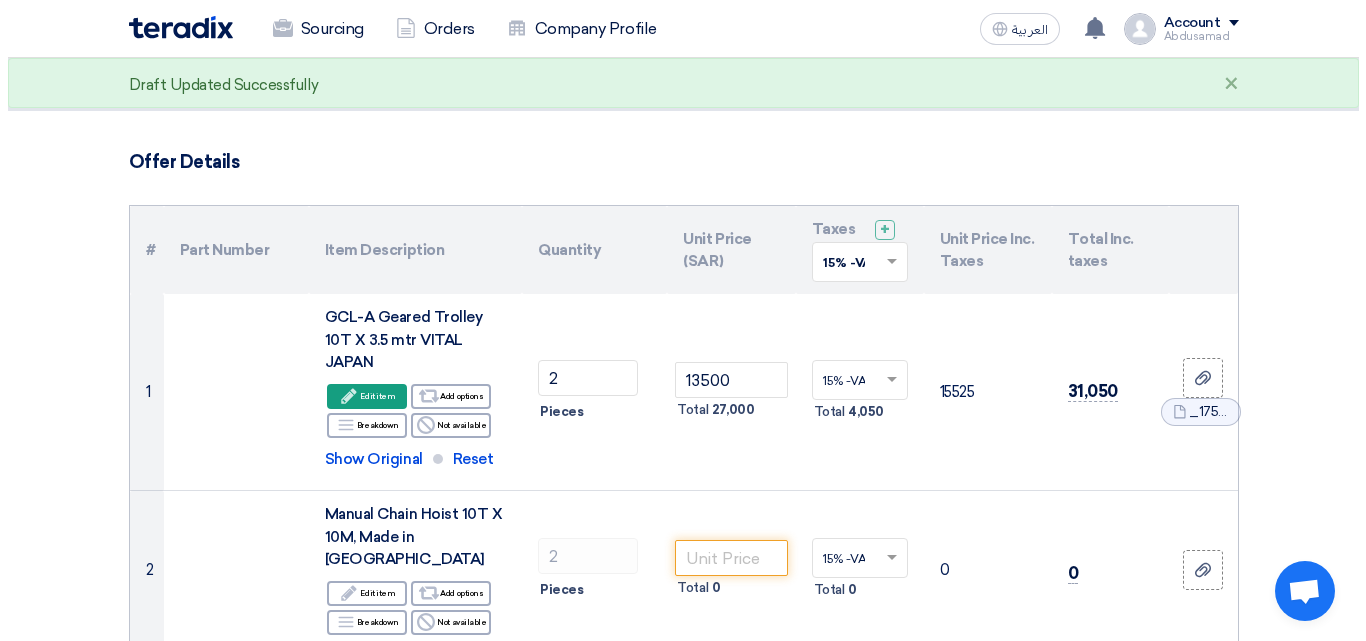 scroll, scrollTop: 100, scrollLeft: 0, axis: vertical 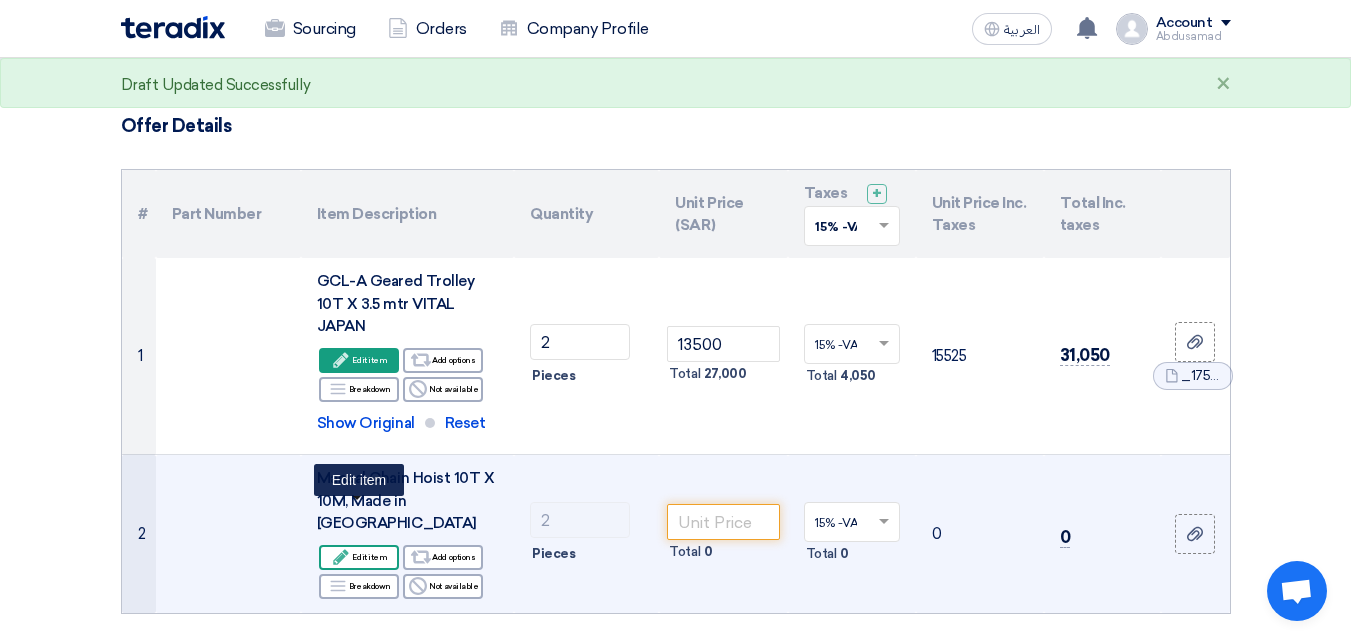 click on "Edit
Edit item" 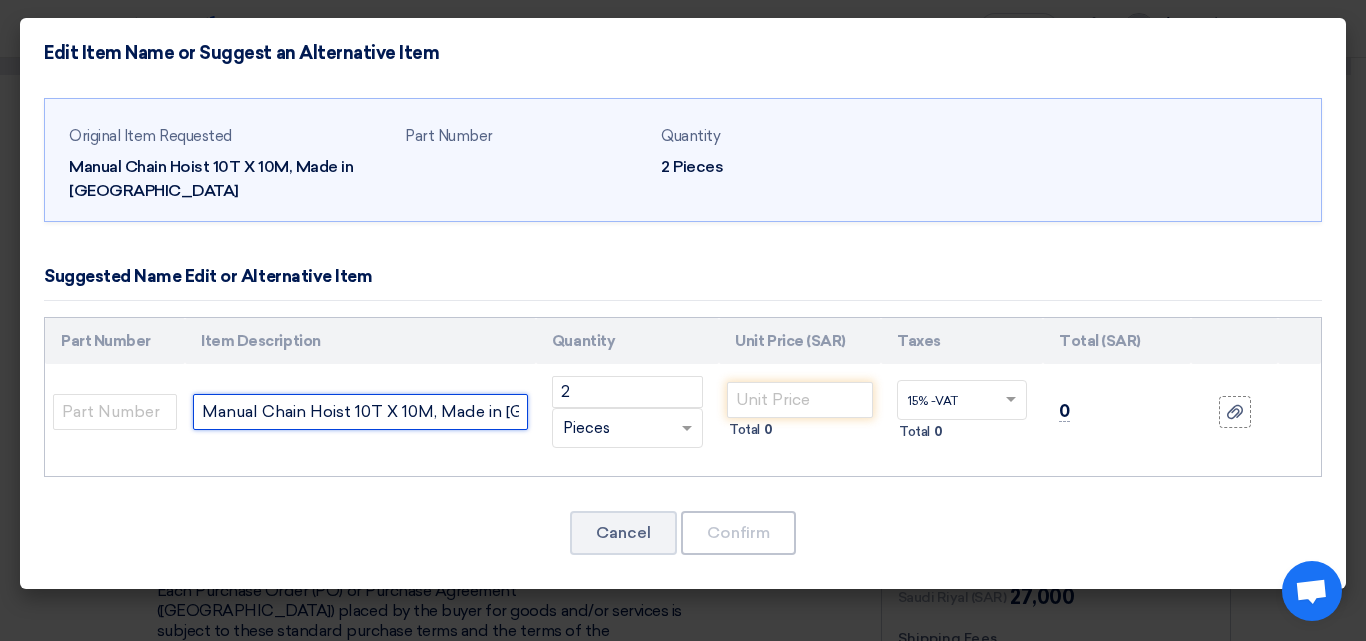 drag, startPoint x: 435, startPoint y: 412, endPoint x: 402, endPoint y: 409, distance: 33.13608 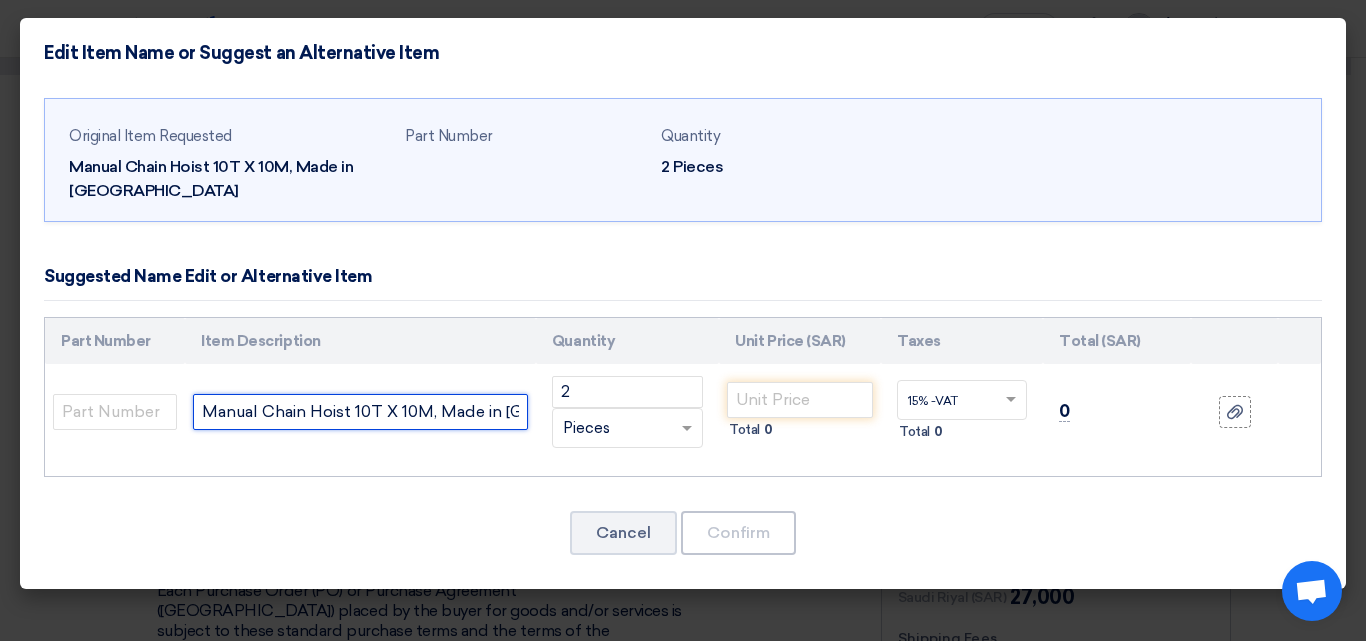 click on "Manual Chain Hoist 10T X 10M, Made in [GEOGRAPHIC_DATA]" 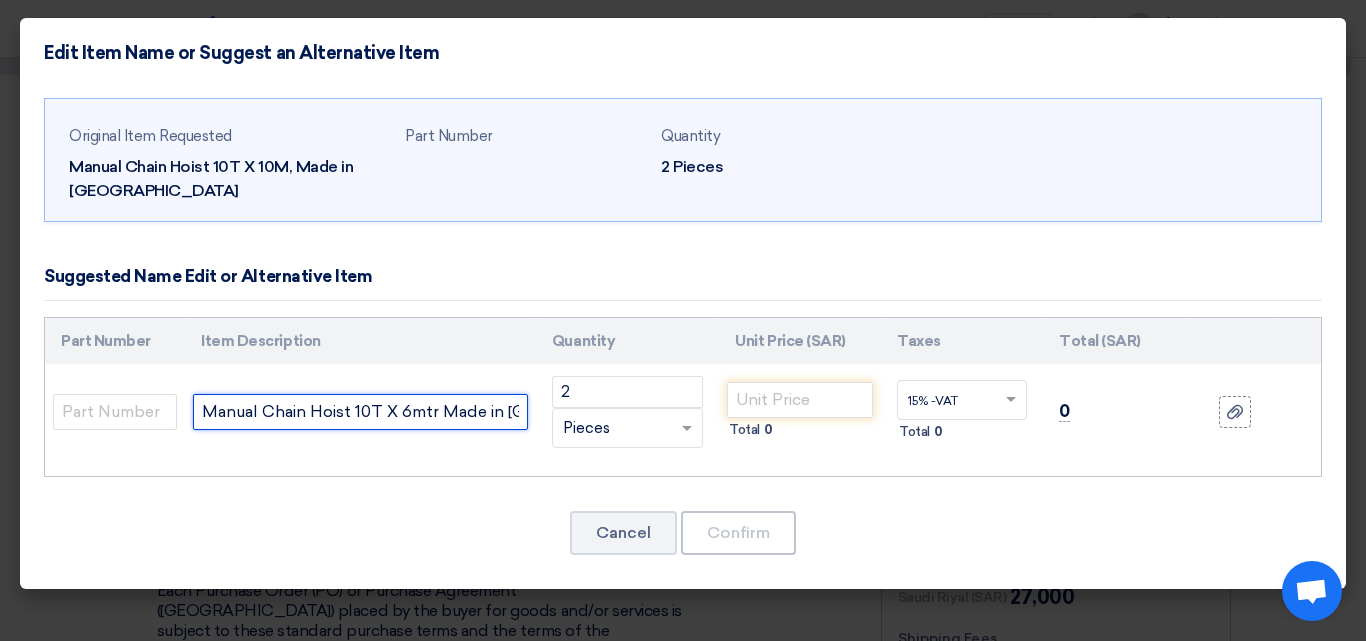 click on "Manual Chain Hoist 10T X 6mtr Made in [GEOGRAPHIC_DATA]" 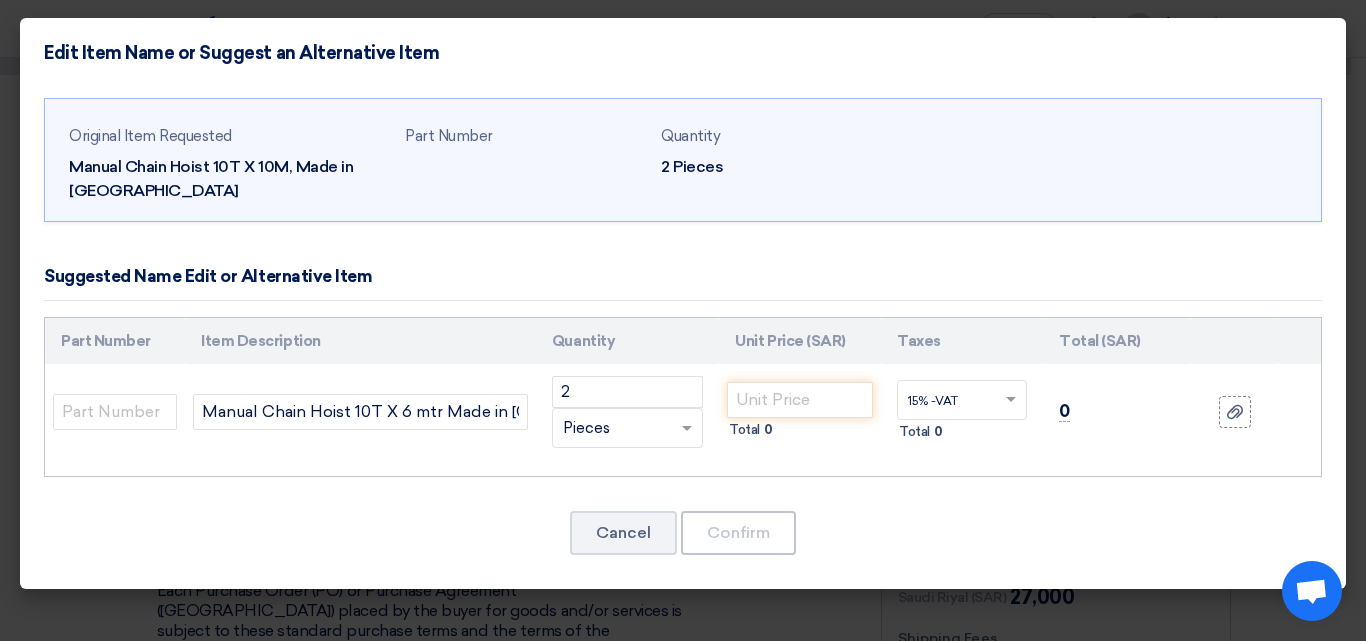click on "Cancel
Confirm" 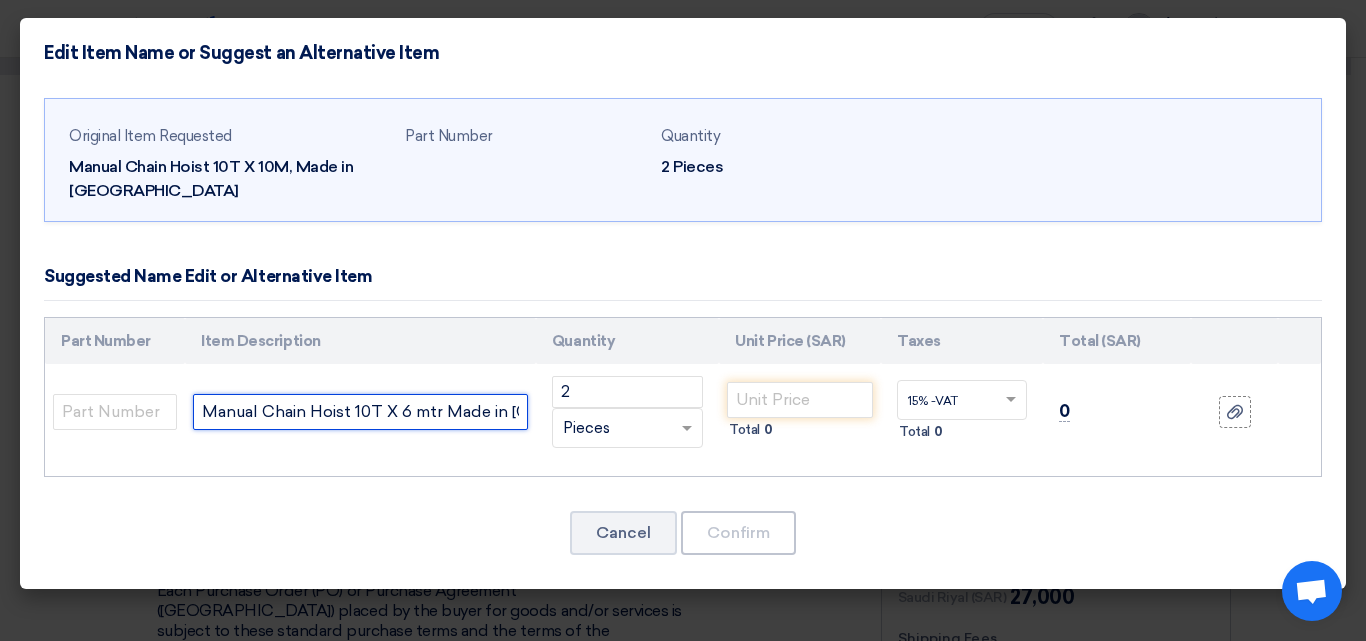 click on "Manual Chain Hoist 10T X 6 mtr Made in [GEOGRAPHIC_DATA]" 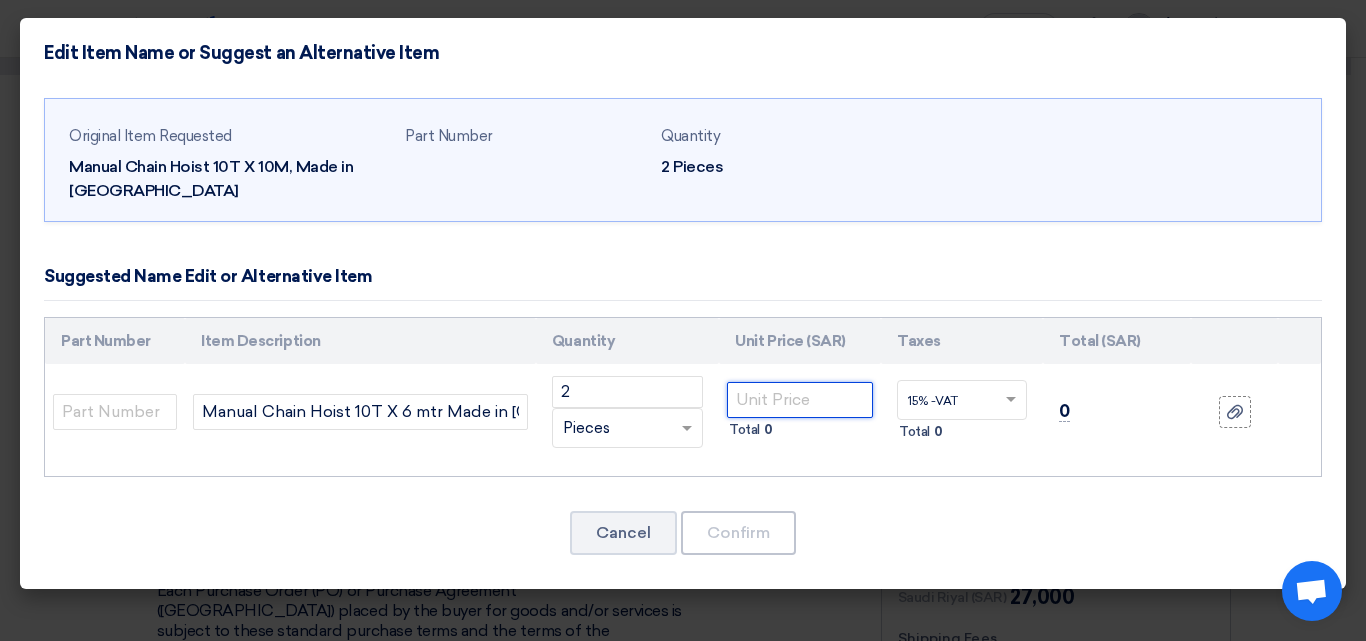 click 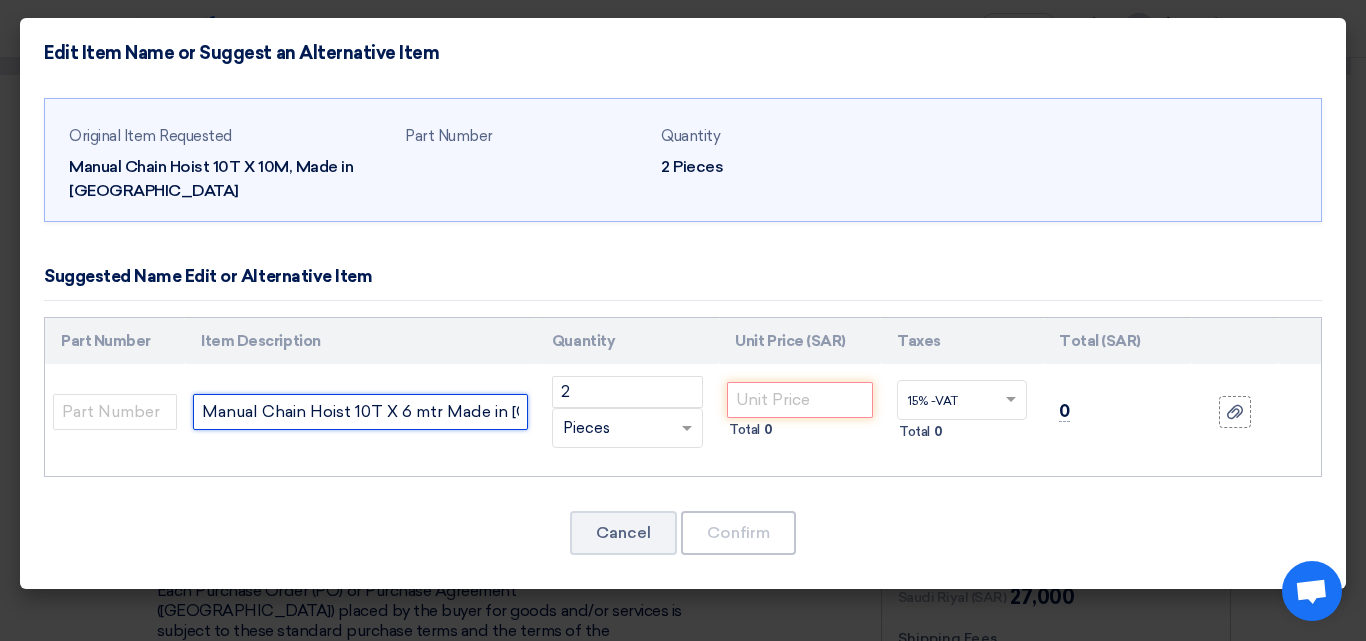 click on "Manual Chain Hoist 10T X 6 mtr Made in [GEOGRAPHIC_DATA]" 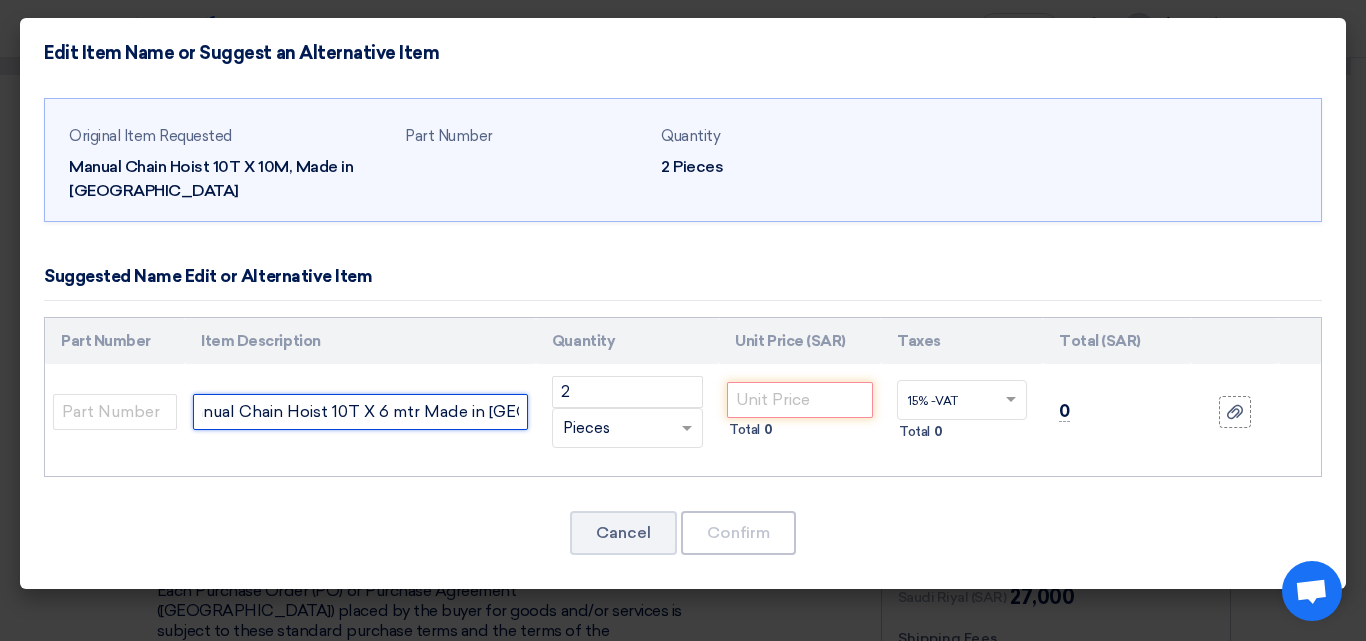 scroll, scrollTop: 0, scrollLeft: 32, axis: horizontal 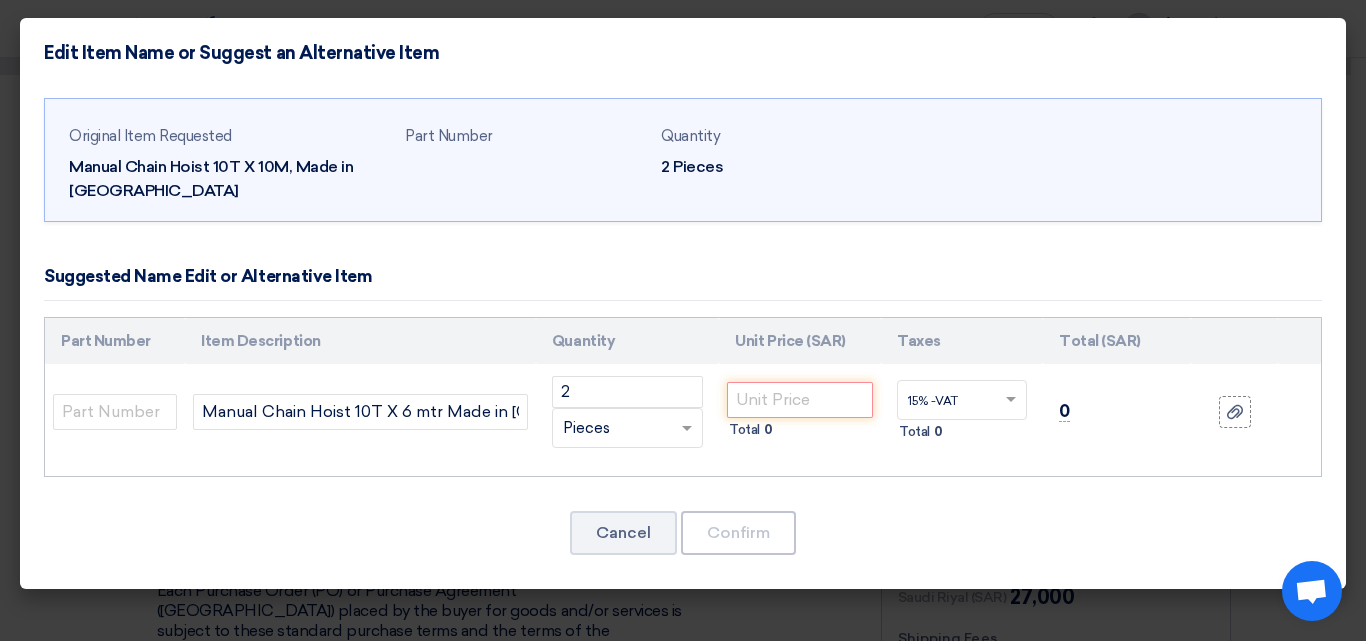 click on "Manual Chain Hoist 10T X 6 mtr Made in [GEOGRAPHIC_DATA]" 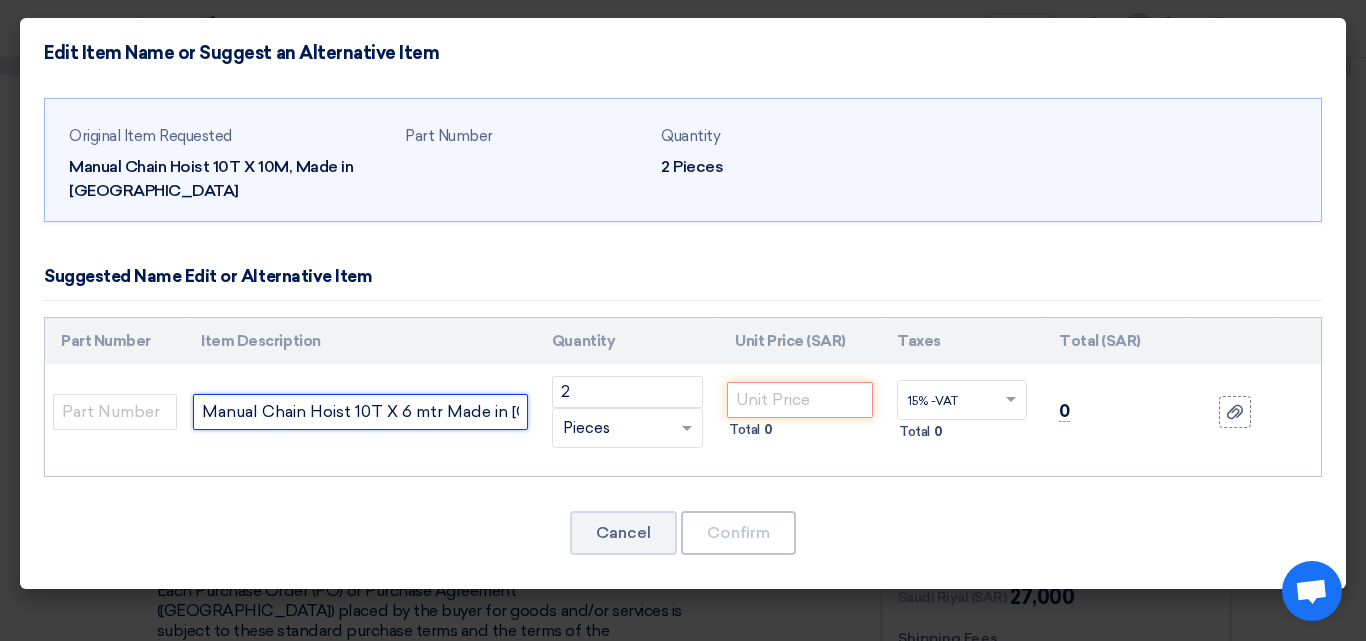 click on "Manual Chain Hoist 10T X 6 mtr Made in [GEOGRAPHIC_DATA]" 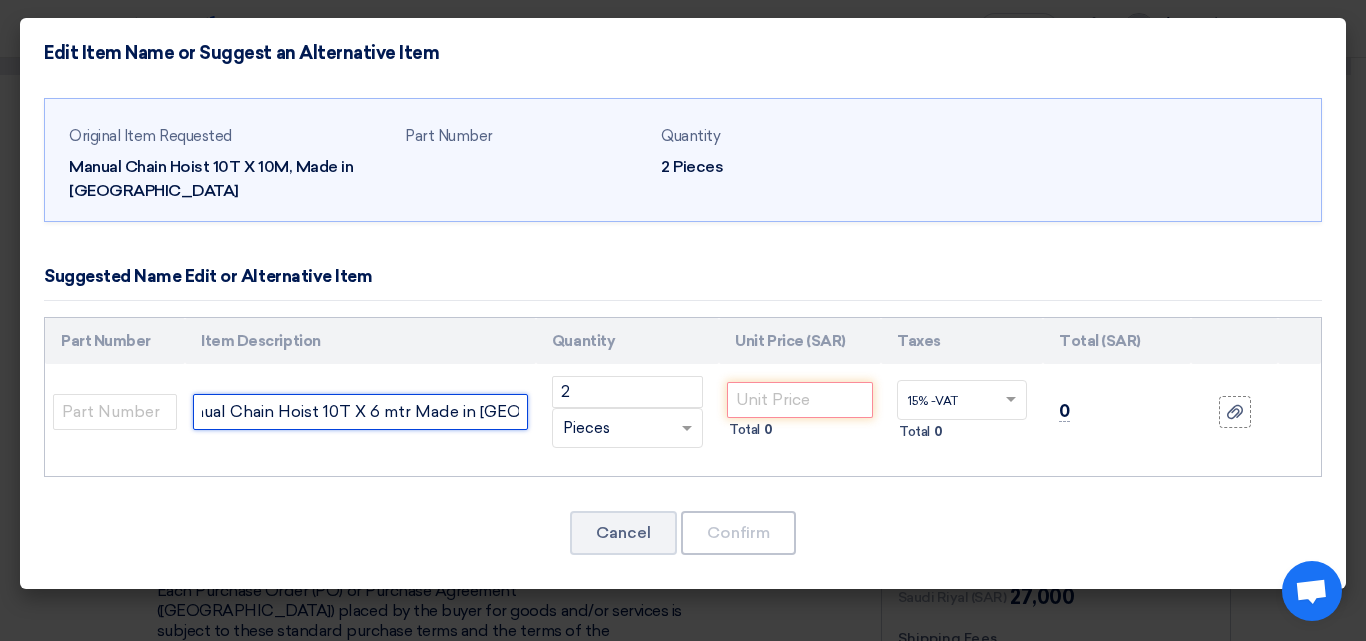 drag, startPoint x: 443, startPoint y: 411, endPoint x: 485, endPoint y: 418, distance: 42.579338 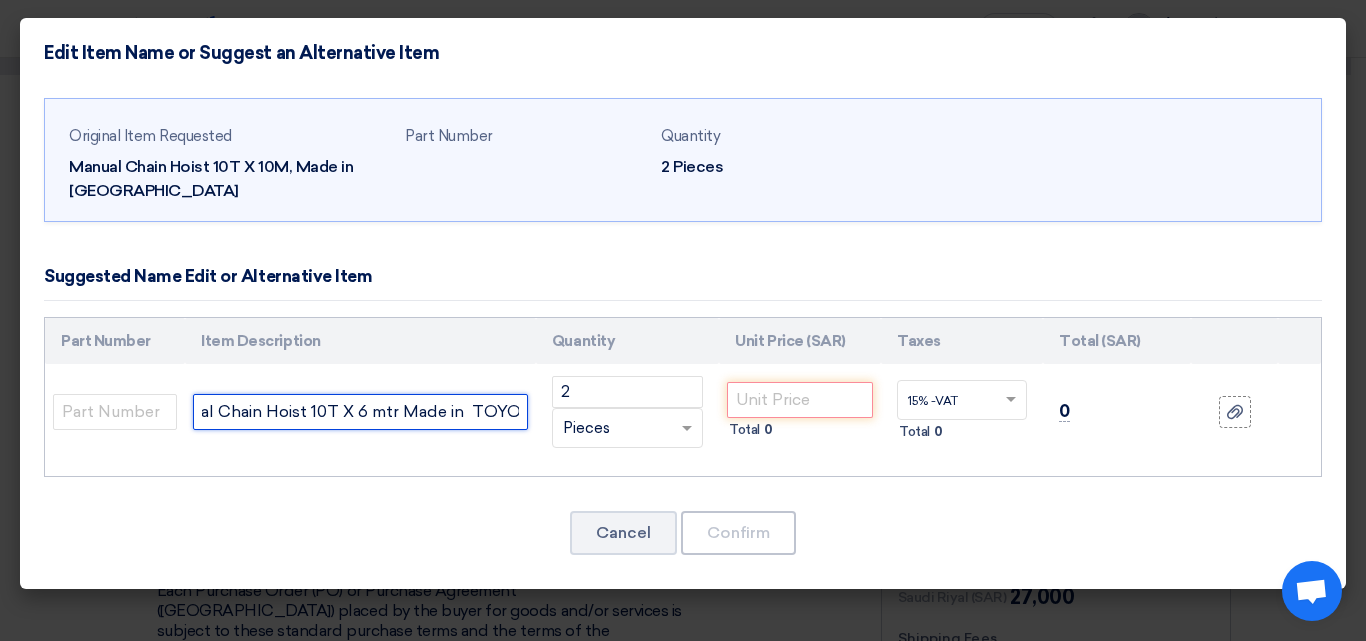 scroll, scrollTop: 0, scrollLeft: 48, axis: horizontal 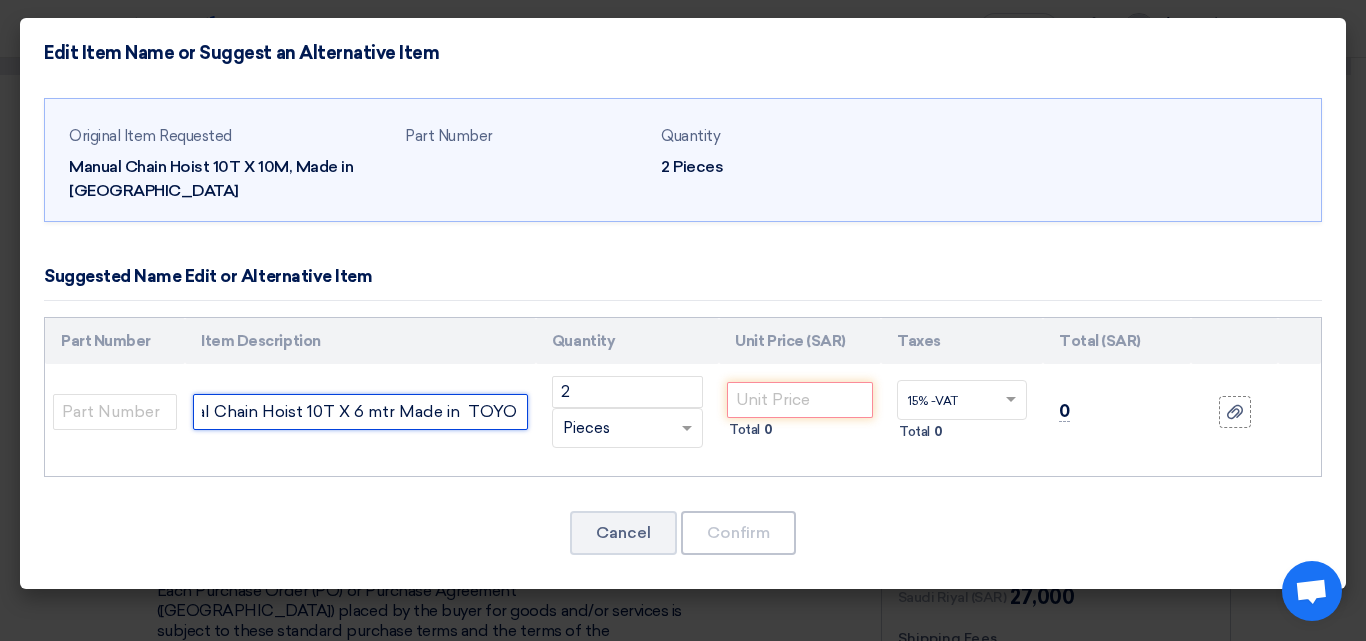 type on "Manual Chain Hoist 10T X 6 mtr Made in  TOYO [GEOGRAPHIC_DATA]" 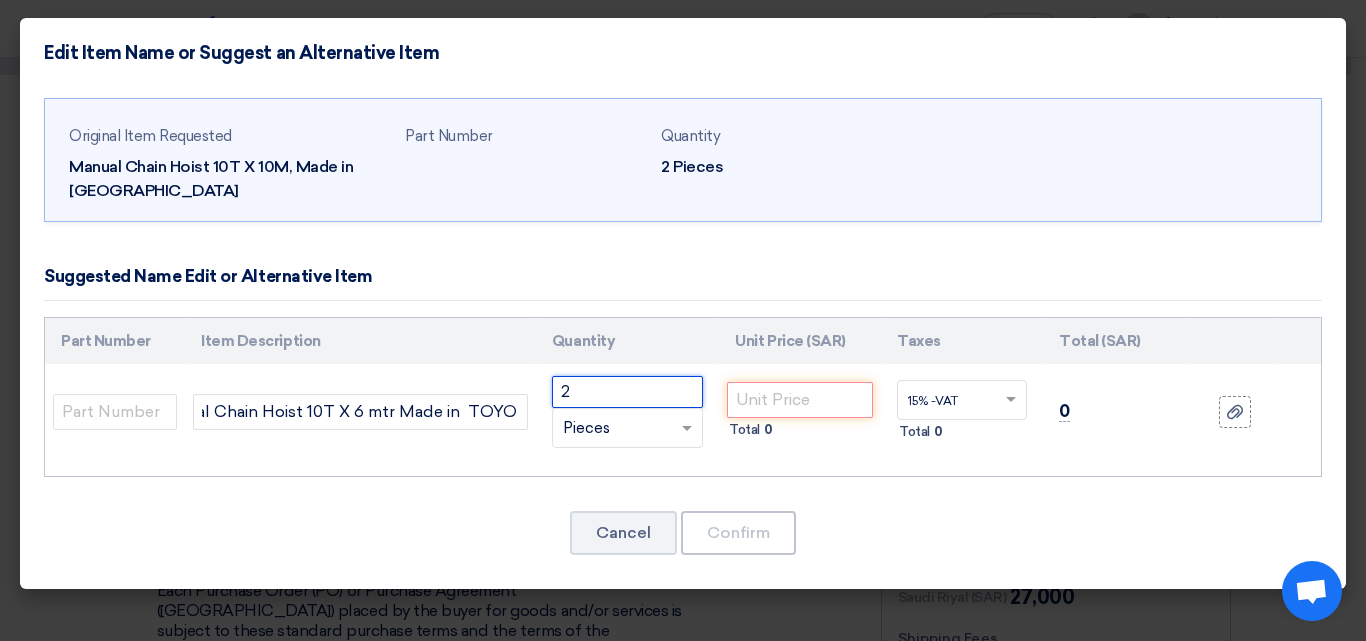 scroll, scrollTop: 0, scrollLeft: 0, axis: both 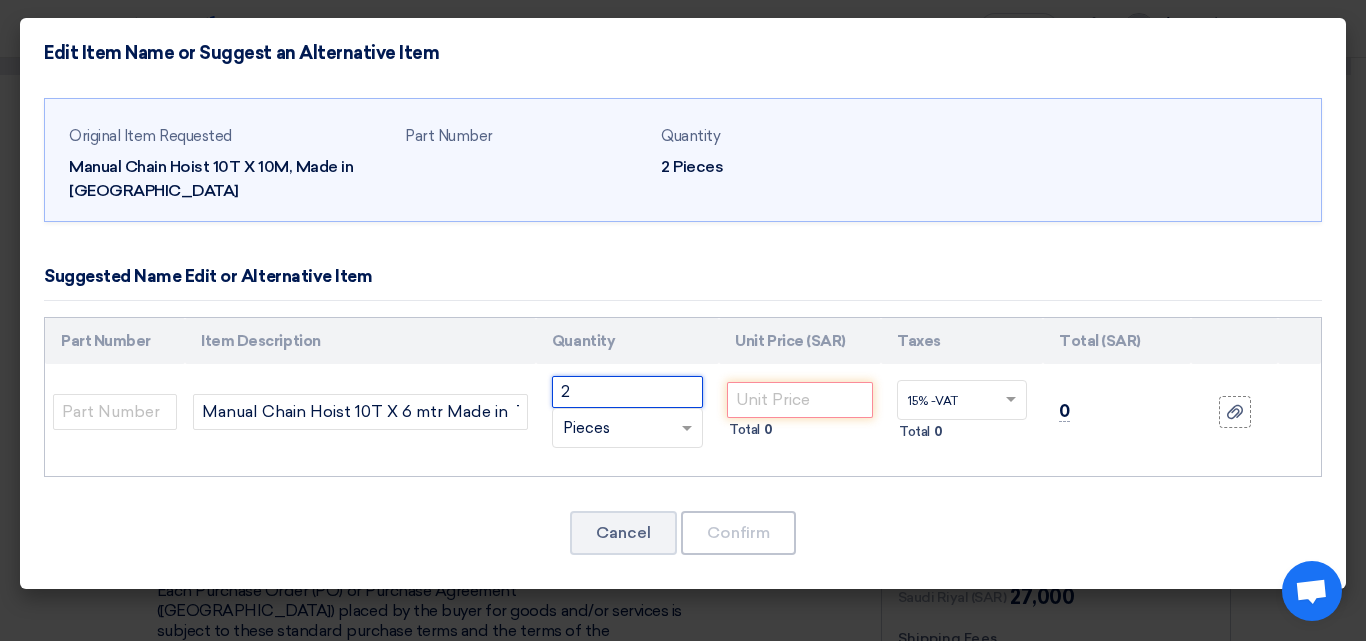 click on "2" 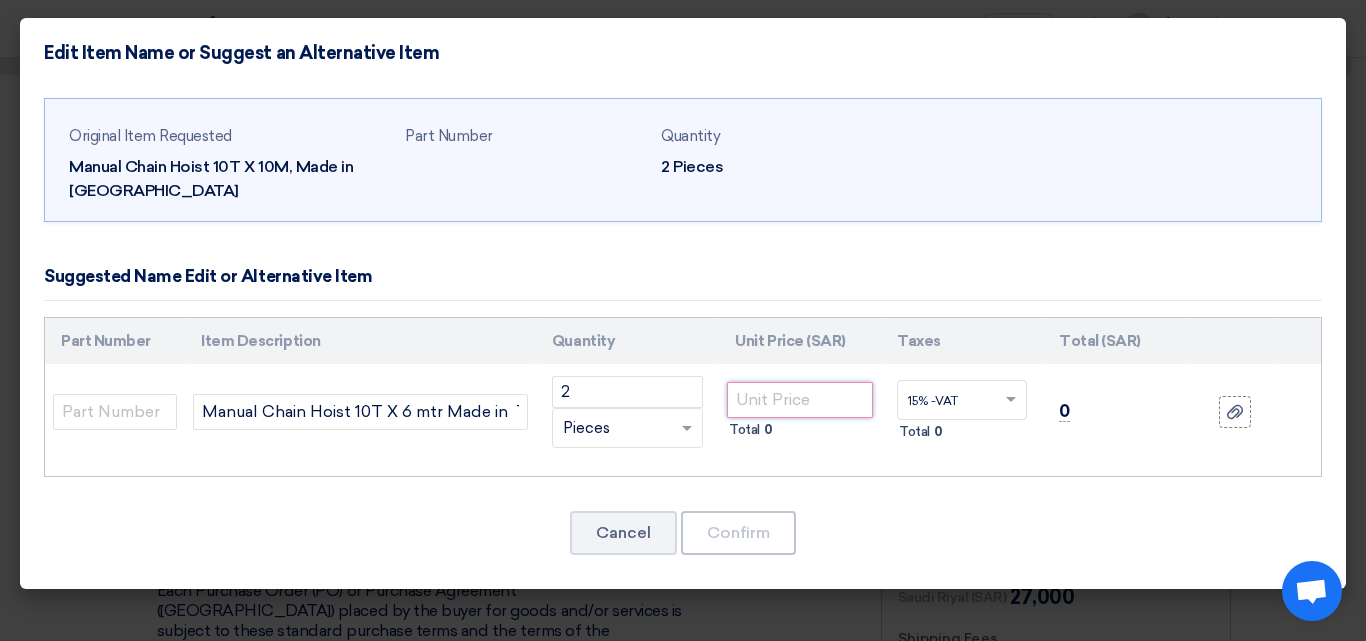 click 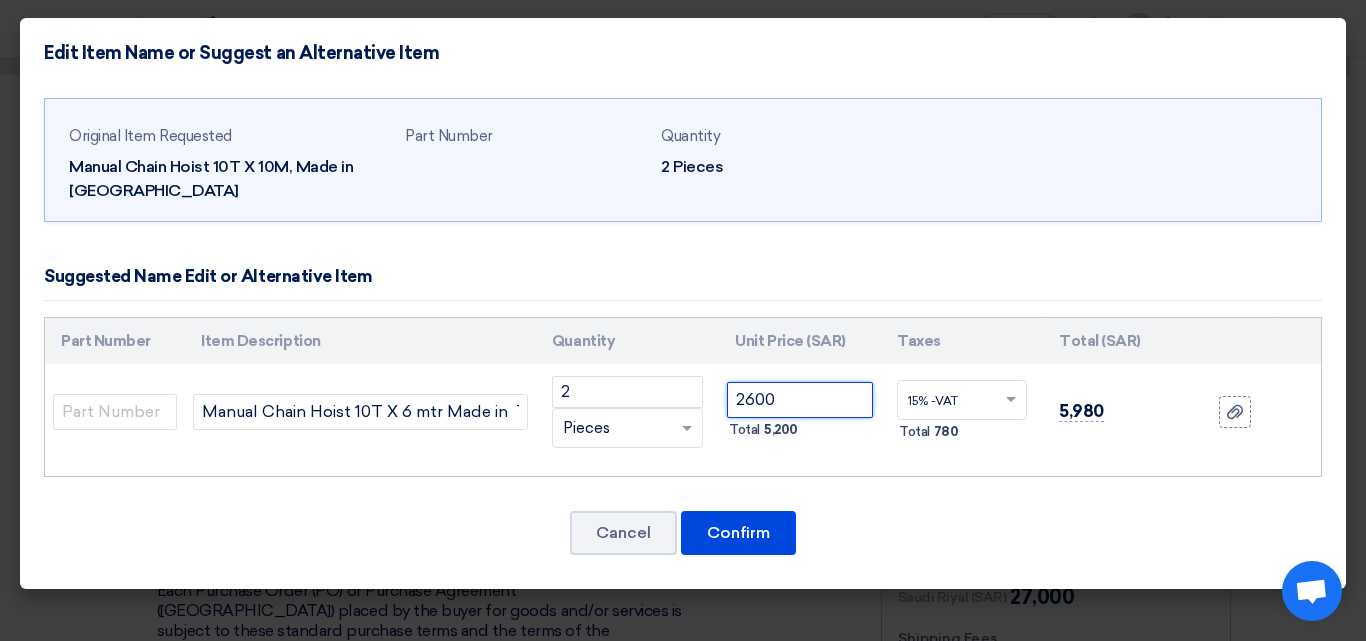 type on "2600" 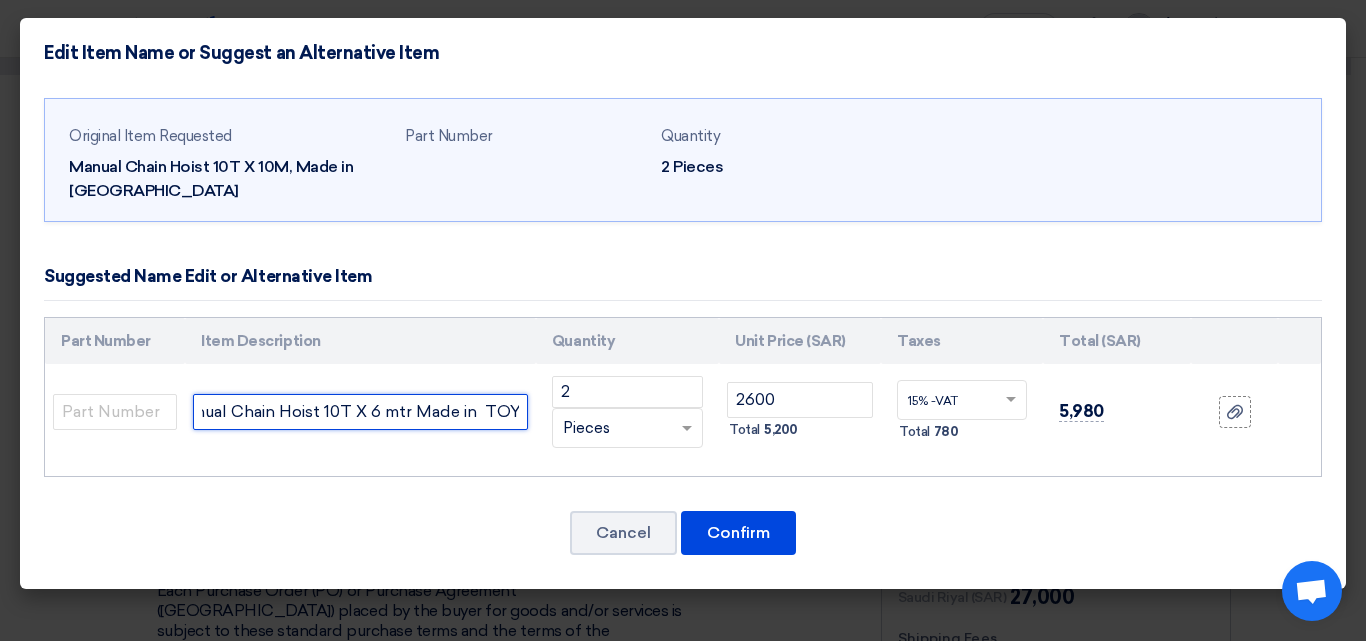 scroll, scrollTop: 0, scrollLeft: 88, axis: horizontal 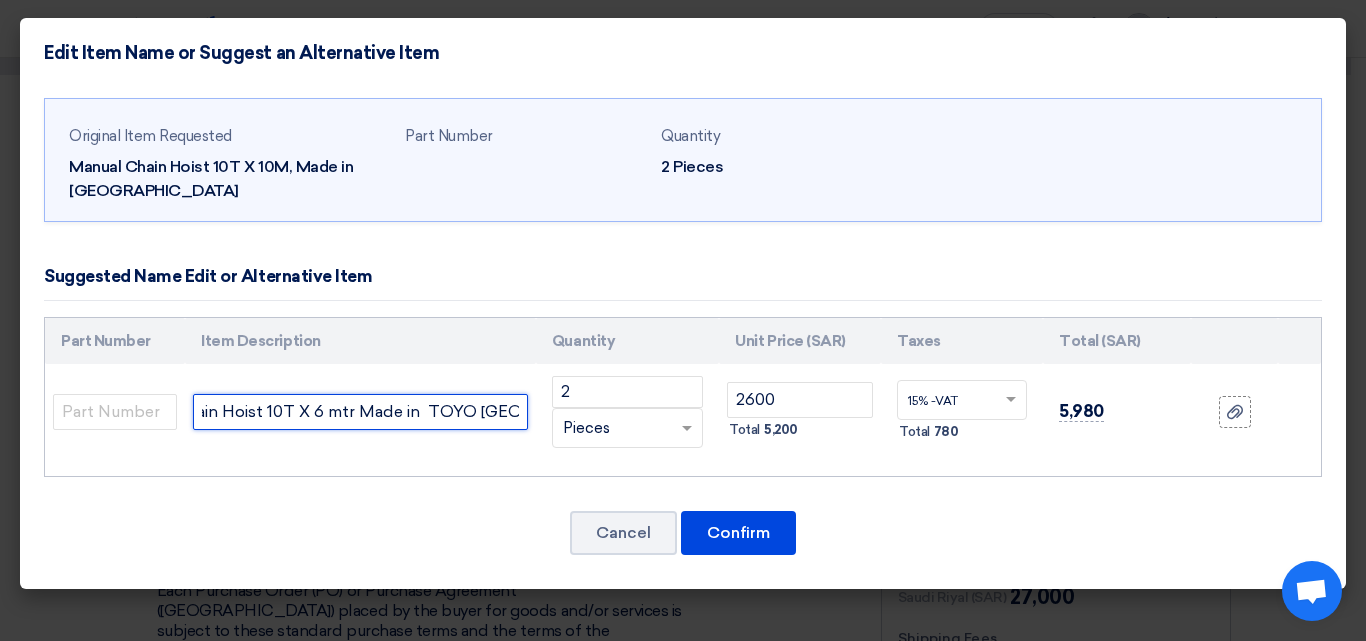drag, startPoint x: 424, startPoint y: 410, endPoint x: 523, endPoint y: 411, distance: 99.00505 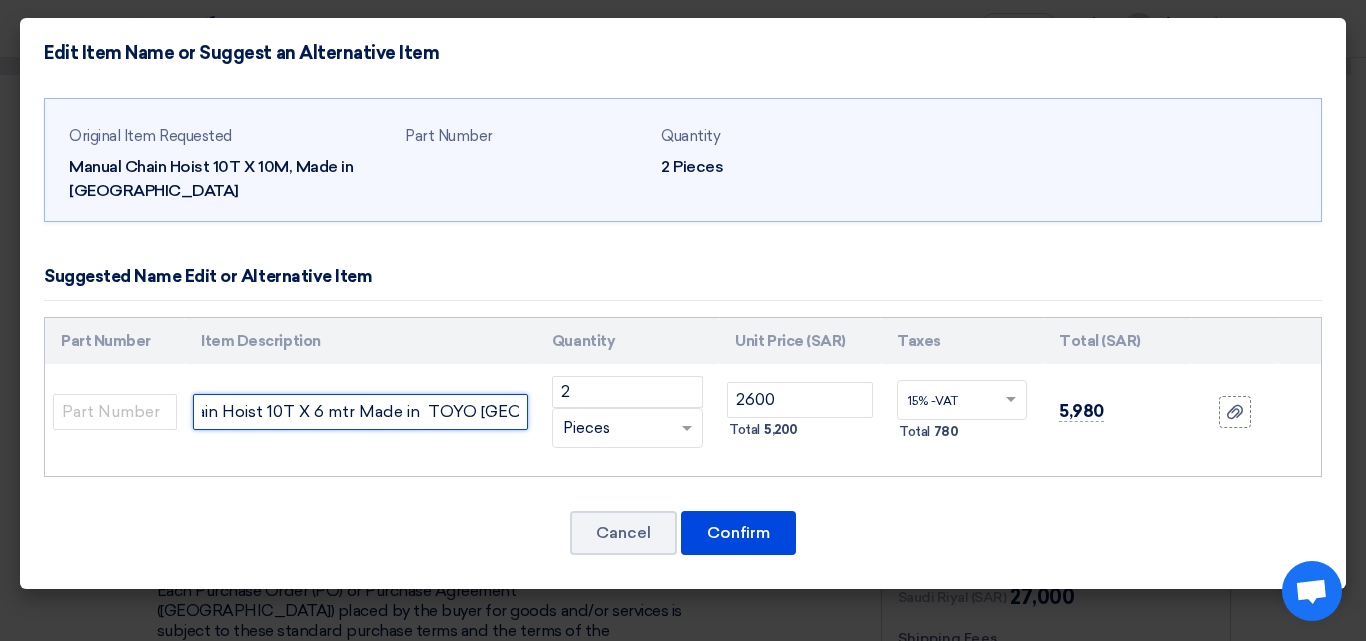 click on "Manual Chain Hoist 10T X 6 mtr Made in  TOYO [GEOGRAPHIC_DATA]" 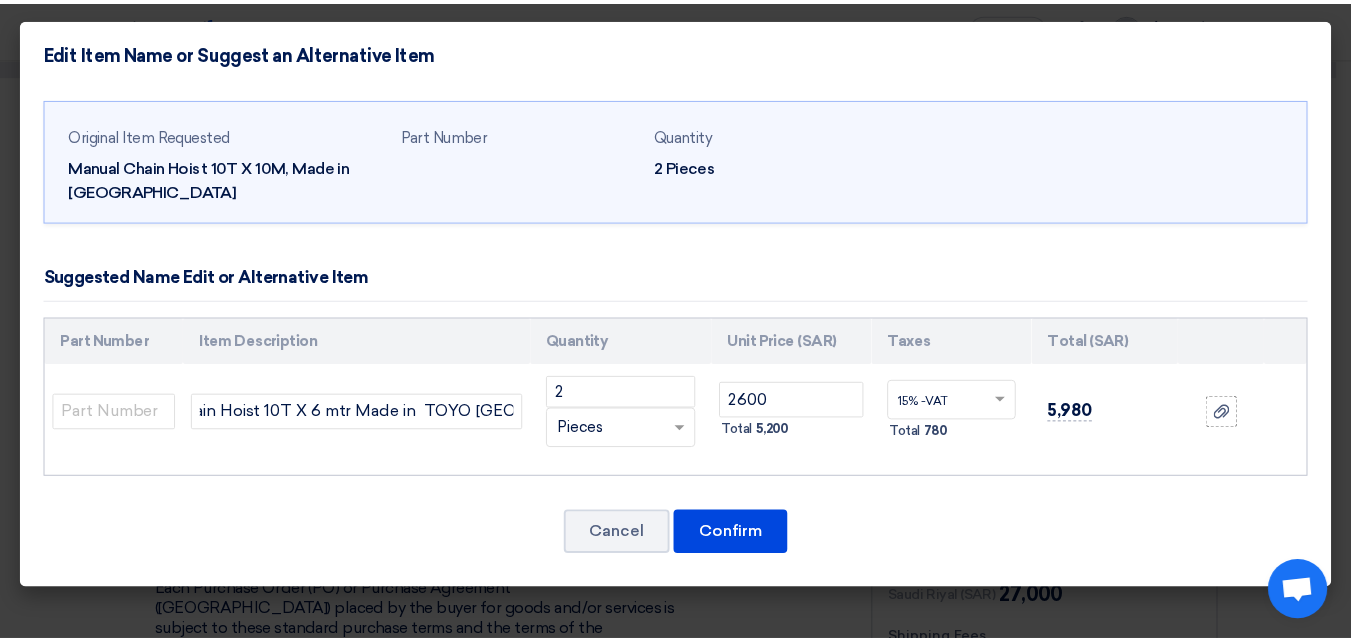 scroll, scrollTop: 0, scrollLeft: 0, axis: both 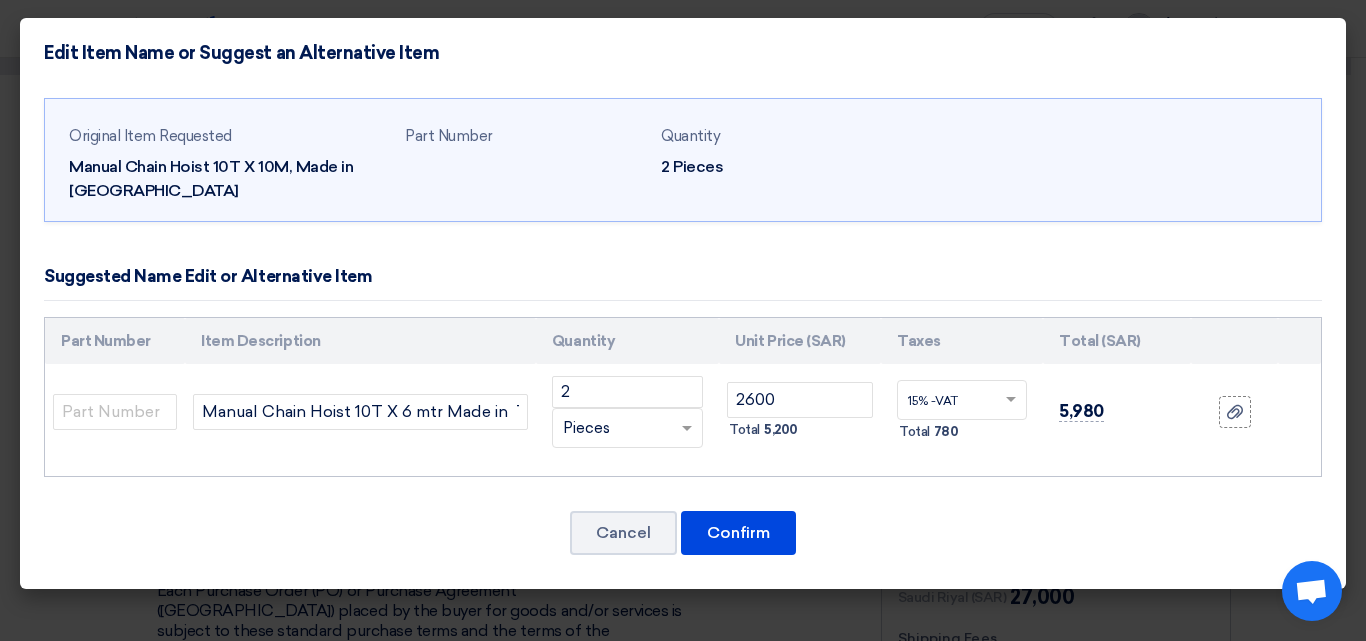 click on "Manual Chain Hoist 10T X 6 mtr Made in  TOYO [GEOGRAPHIC_DATA]" 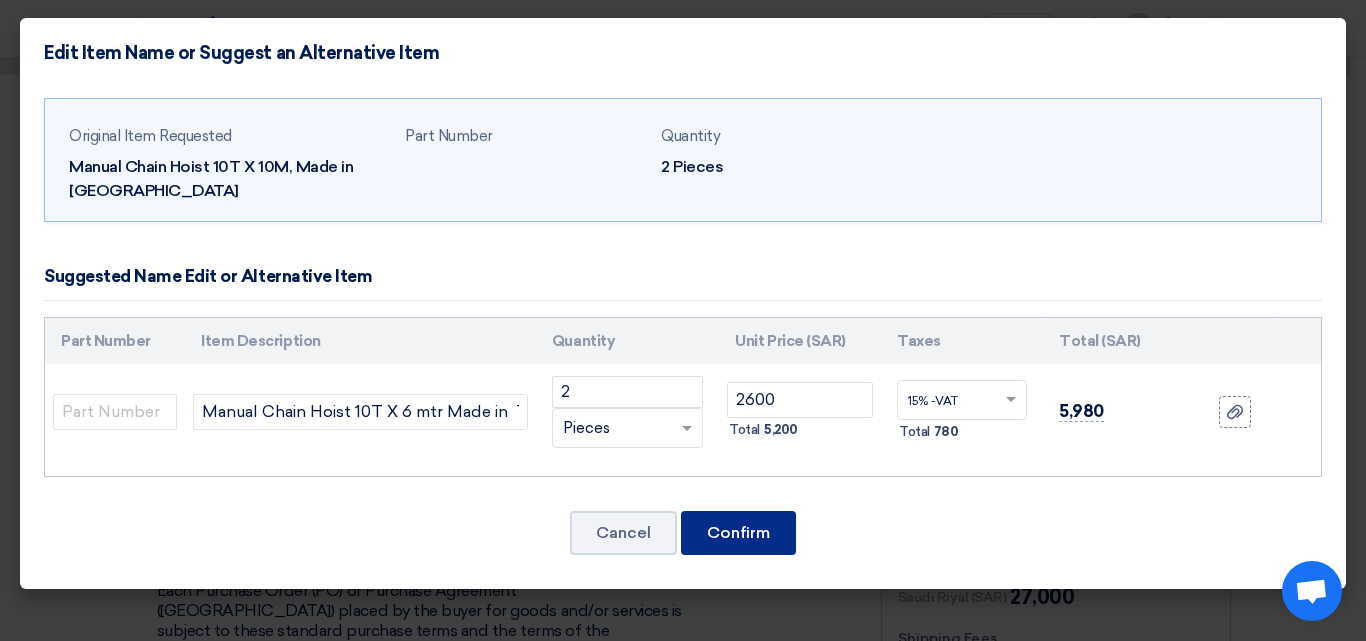 click on "Confirm" 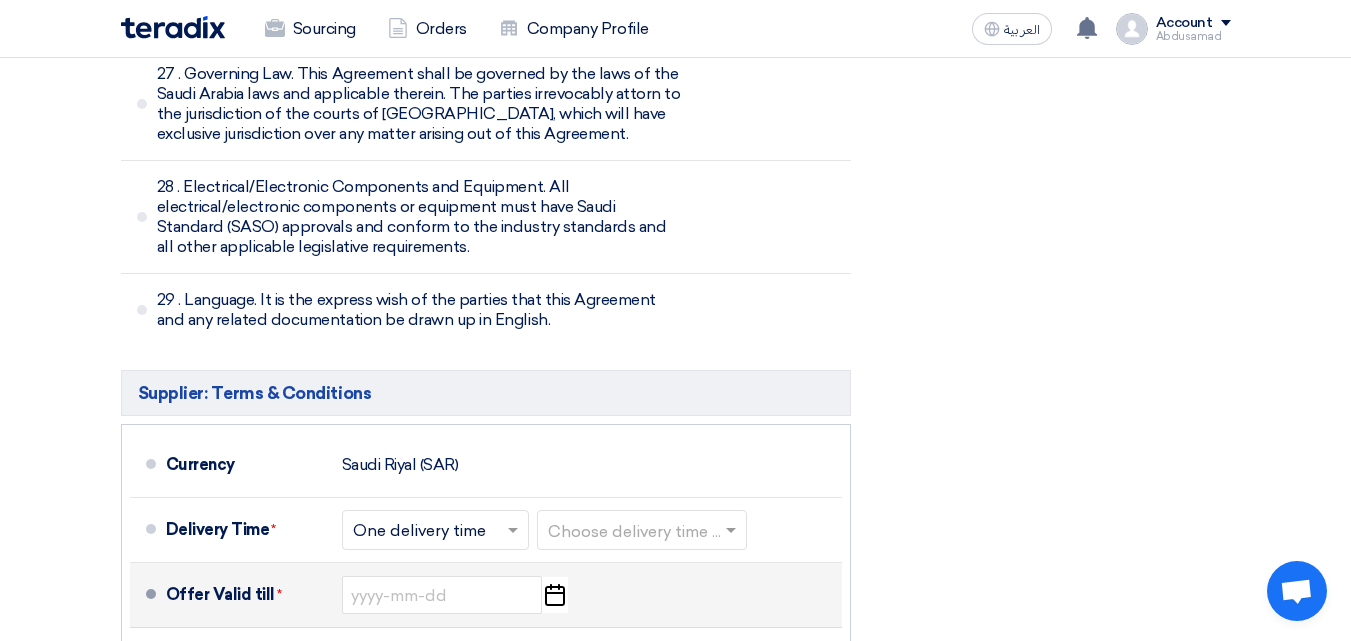 scroll, scrollTop: 8600, scrollLeft: 0, axis: vertical 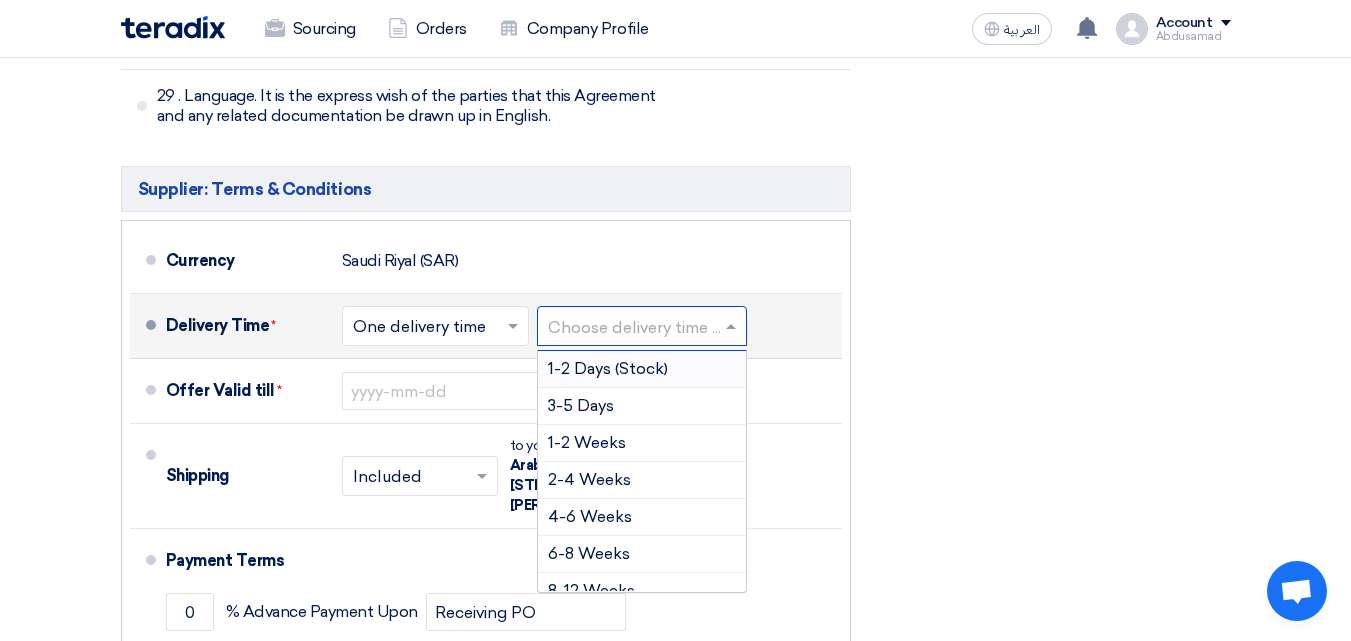 click 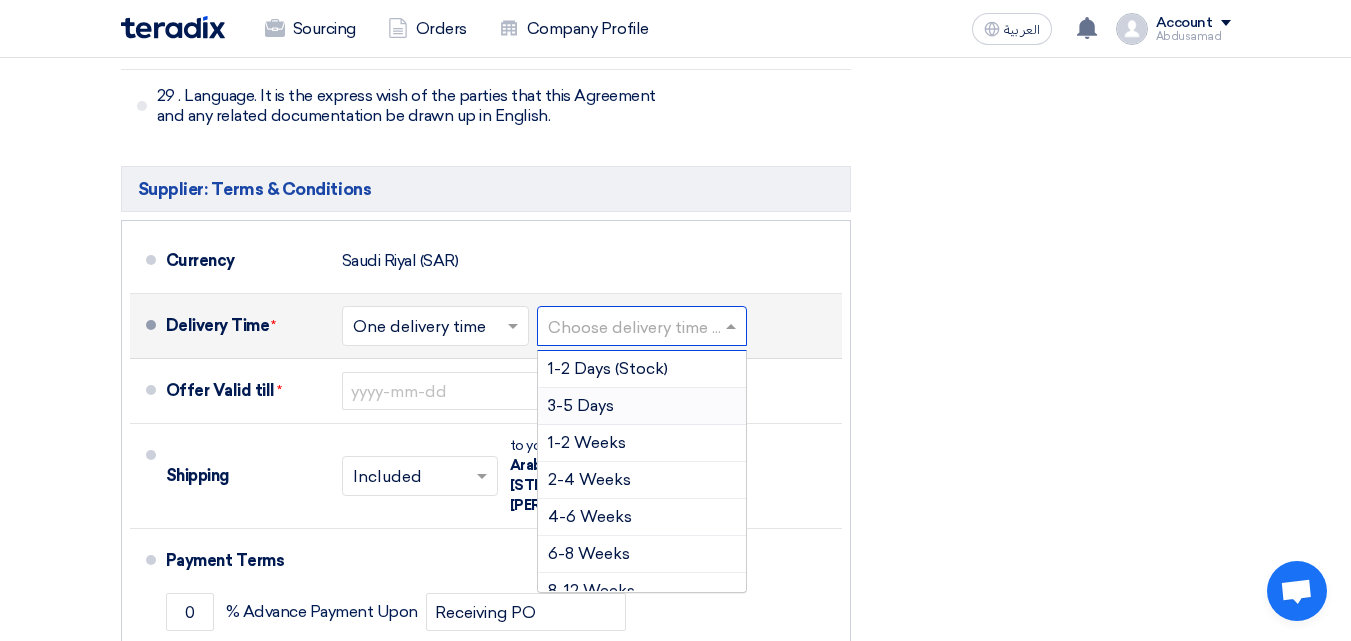 click on "3-5 Days" at bounding box center (642, 406) 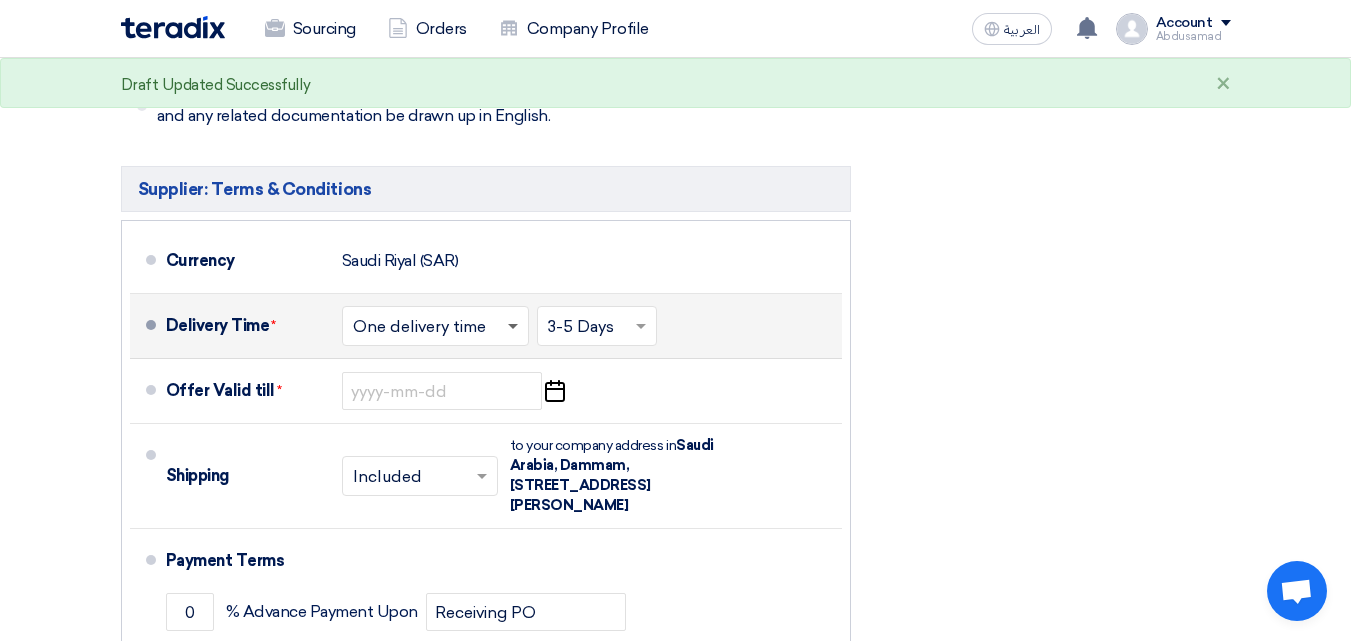 click 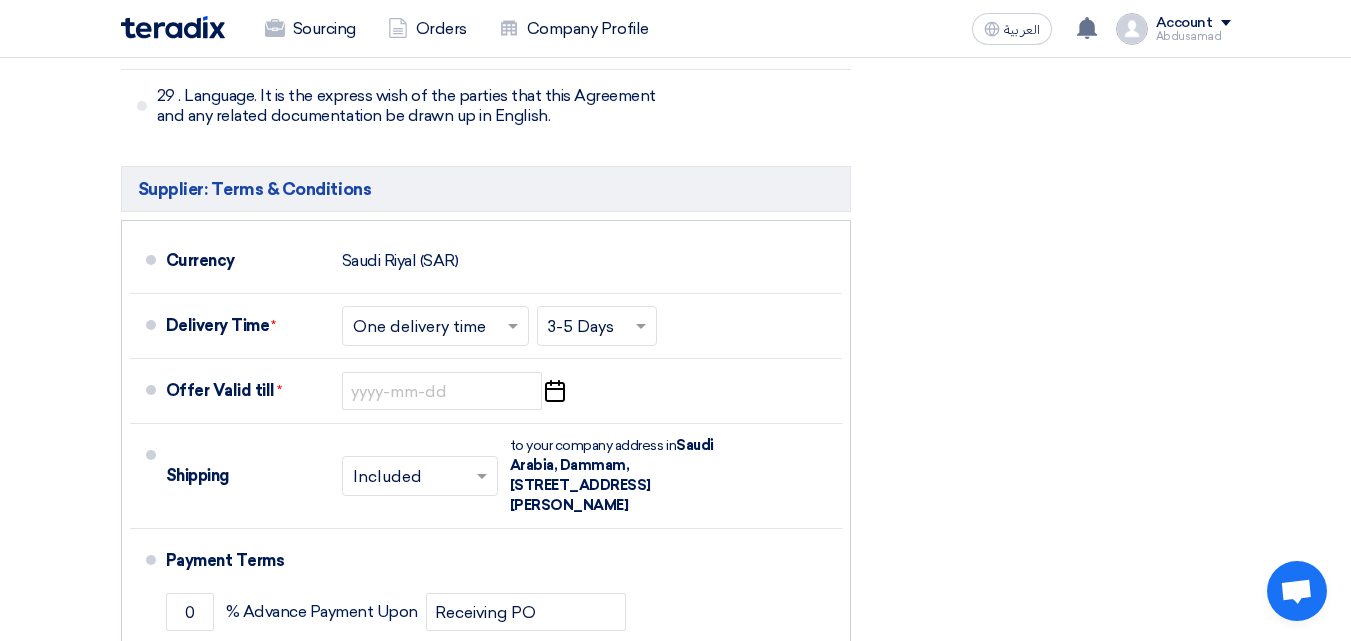 click on "Financial Offer Summary
Subtotal
[GEOGRAPHIC_DATA] (SAR)
32,200
Shipping Fees" 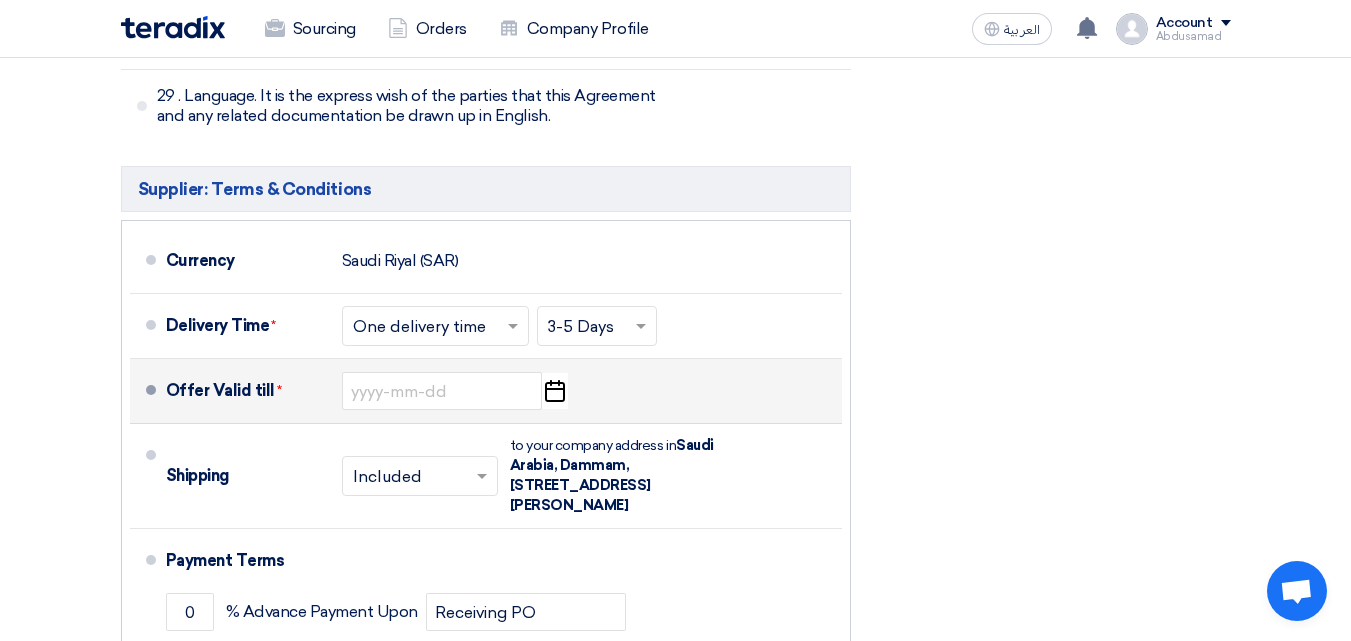 click on "Pick a date" 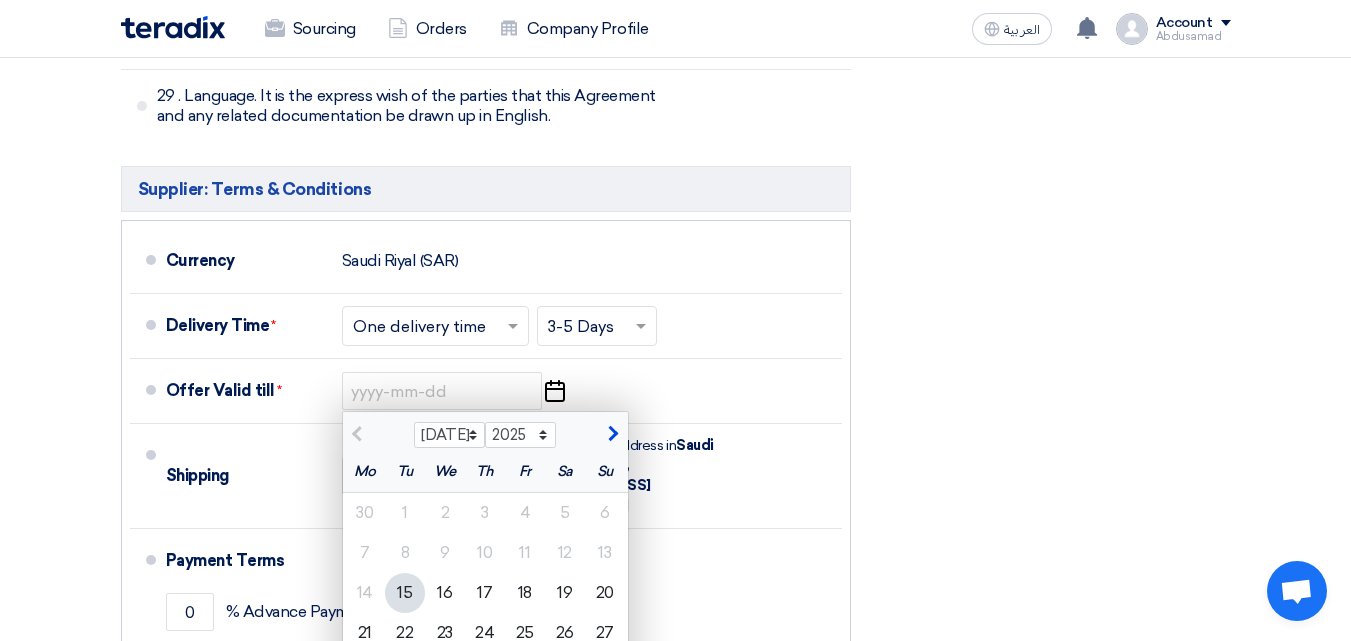 click on "Financial Offer Summary
Subtotal
[GEOGRAPHIC_DATA] (SAR)
32,200
Shipping Fees" 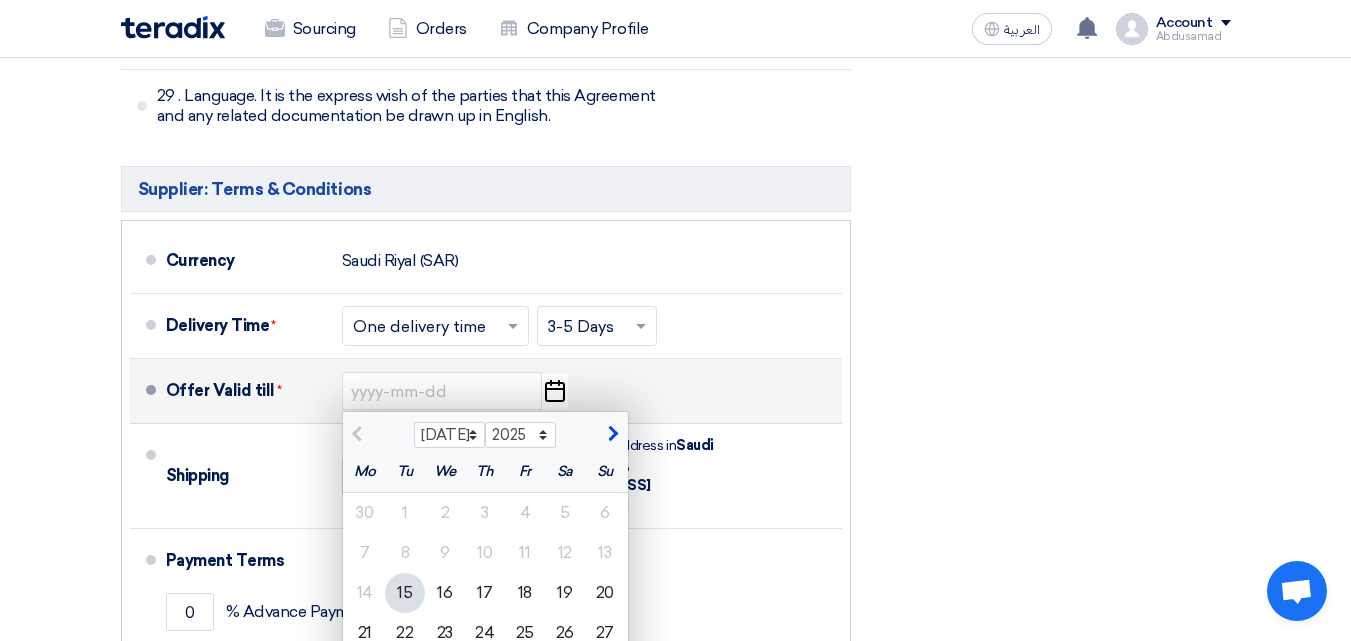 click on "31" 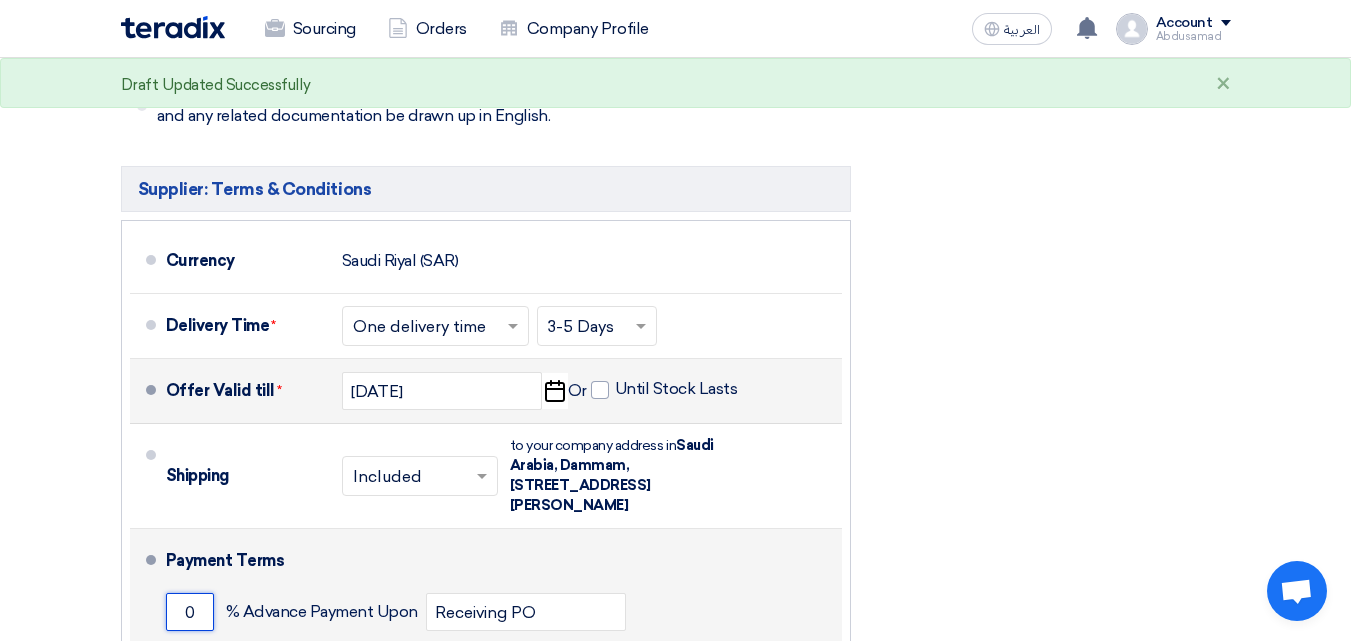 click on "0" 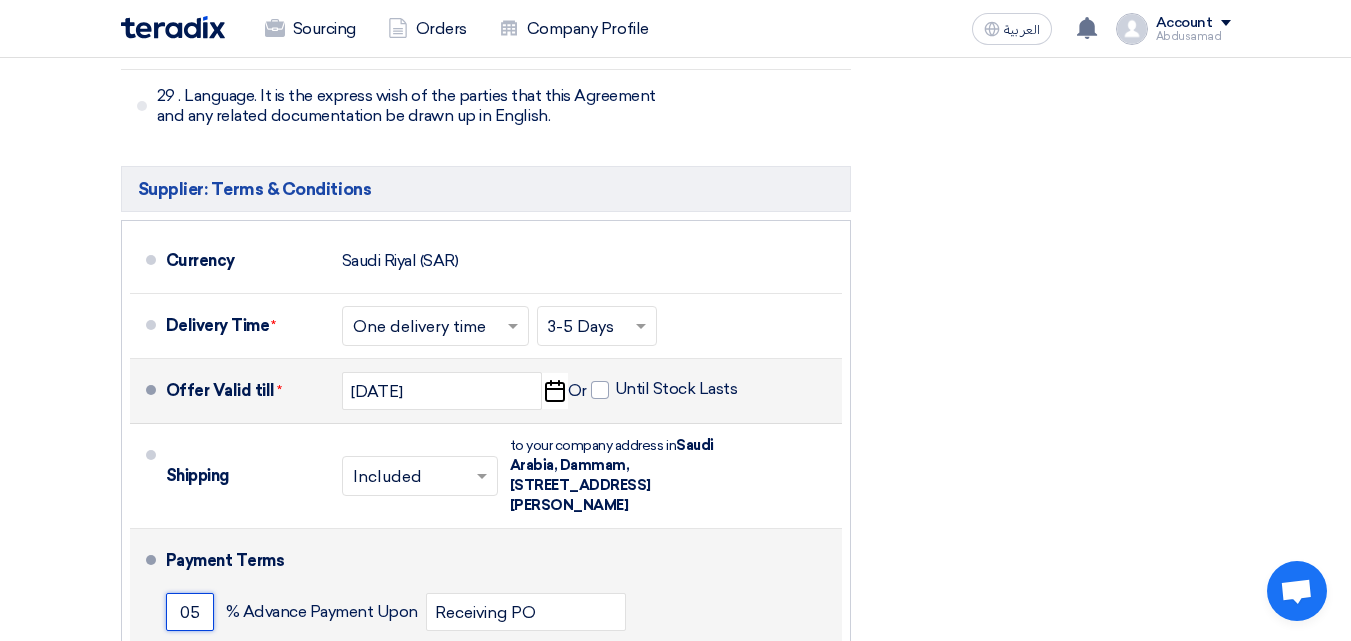 type on "0" 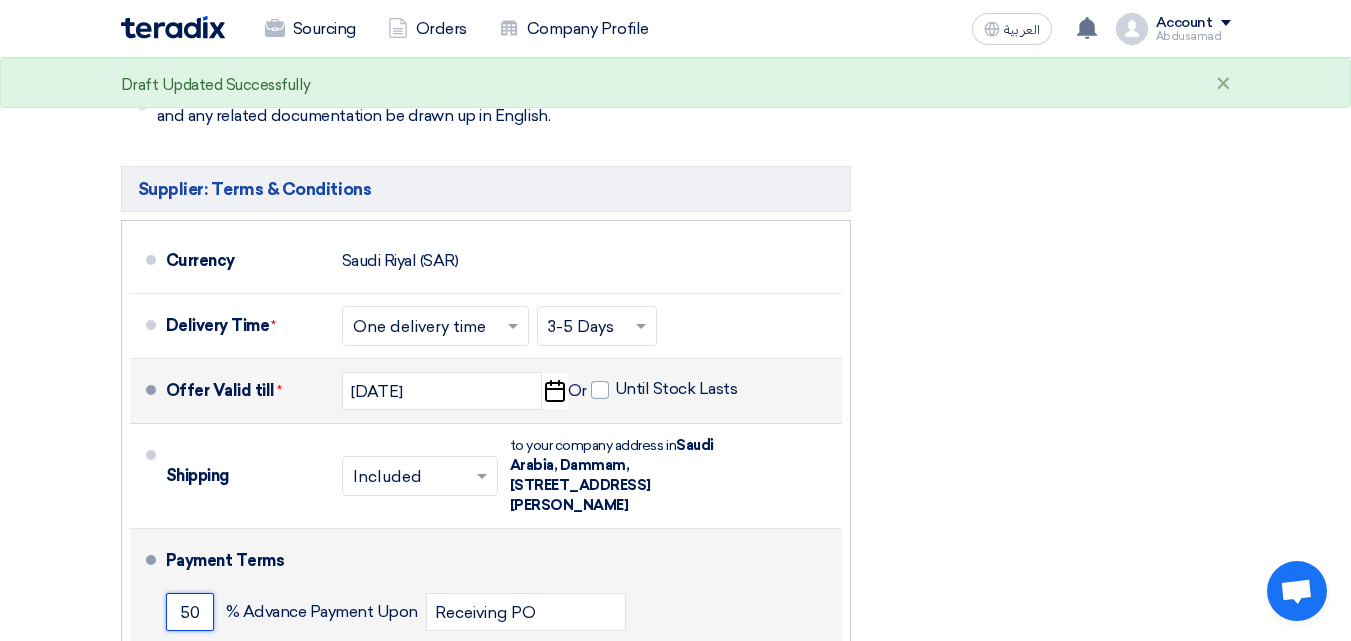 type on "50" 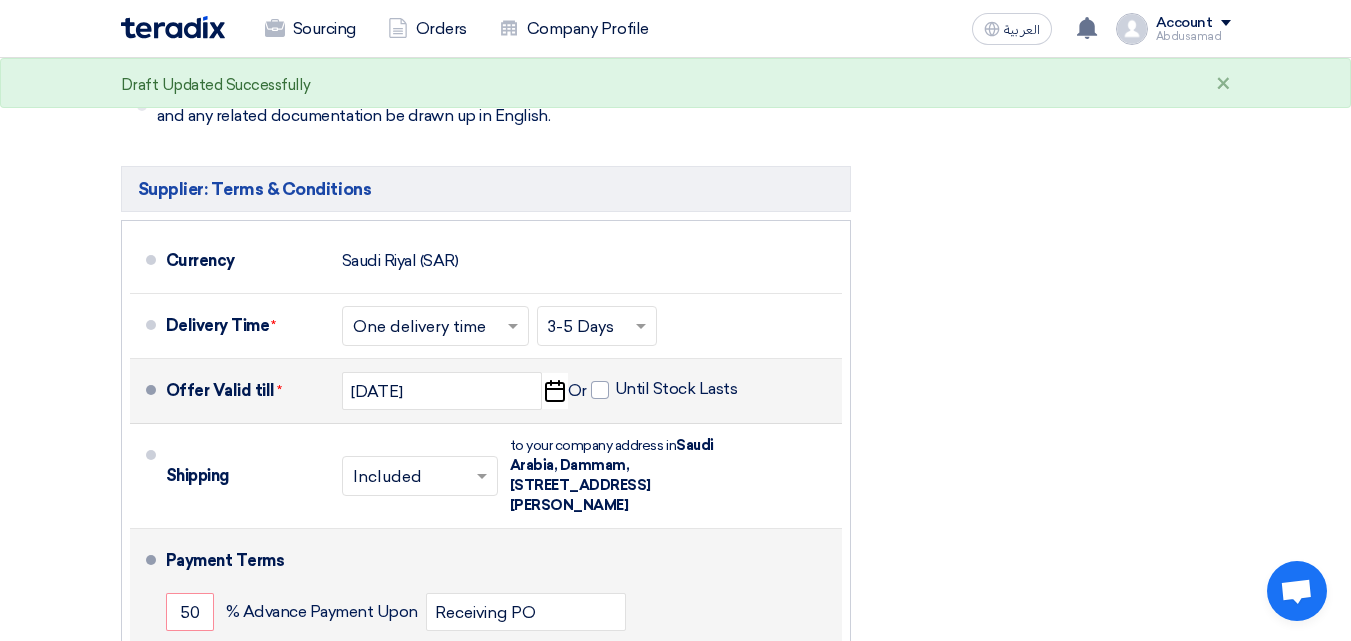 click on "0" 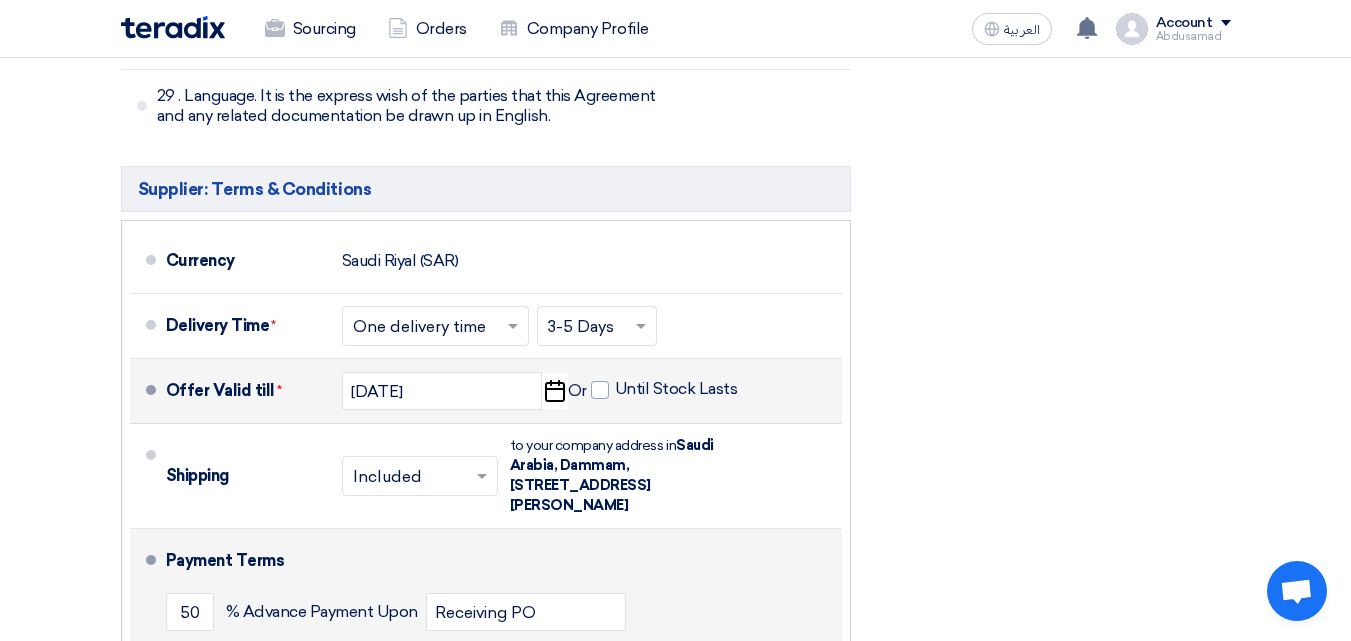 type on "50" 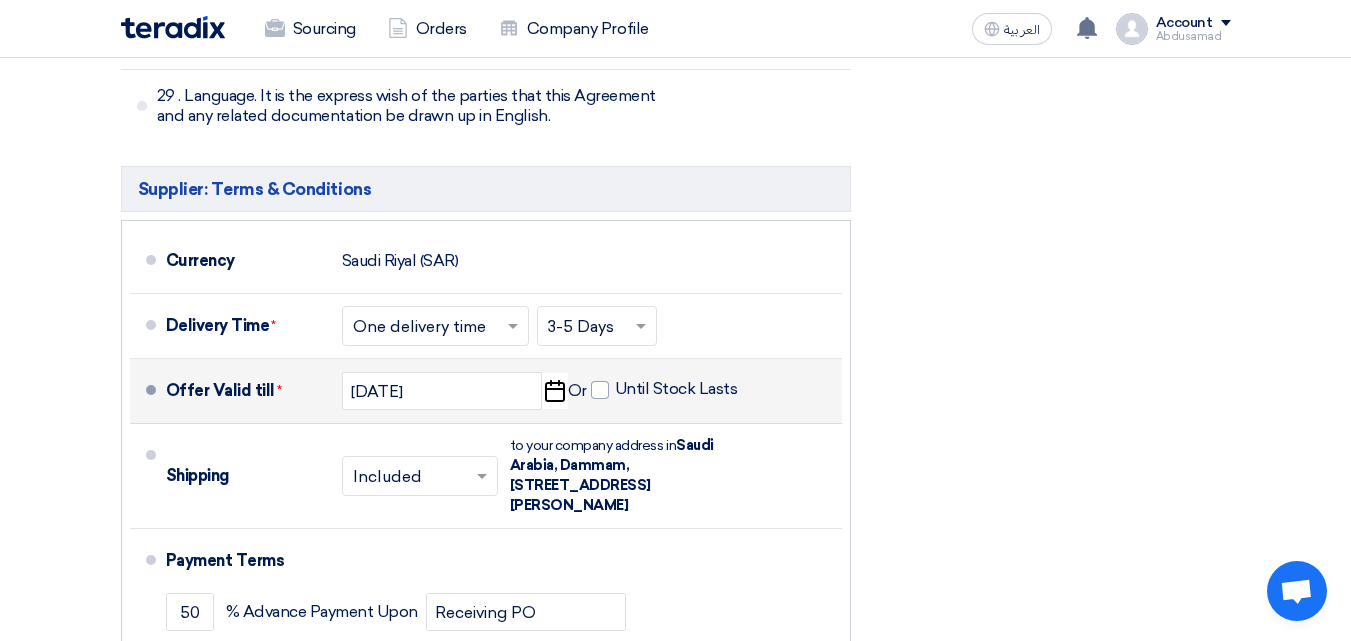 type on "30" 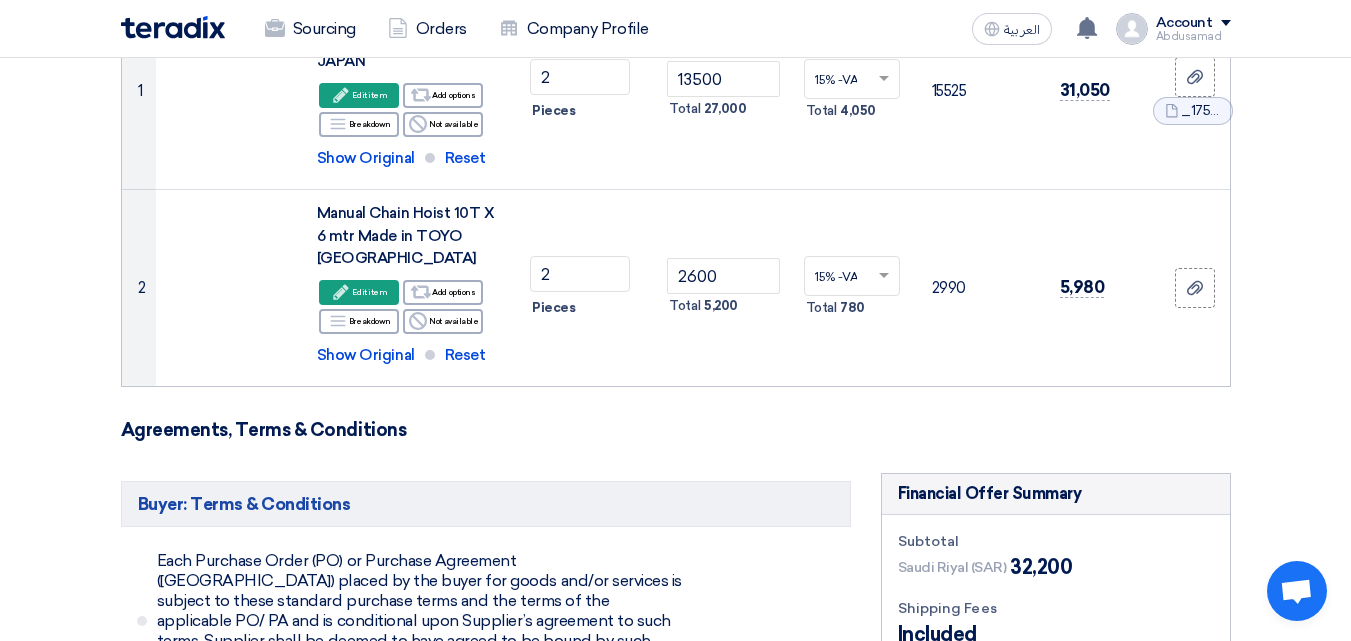 scroll, scrollTop: 500, scrollLeft: 0, axis: vertical 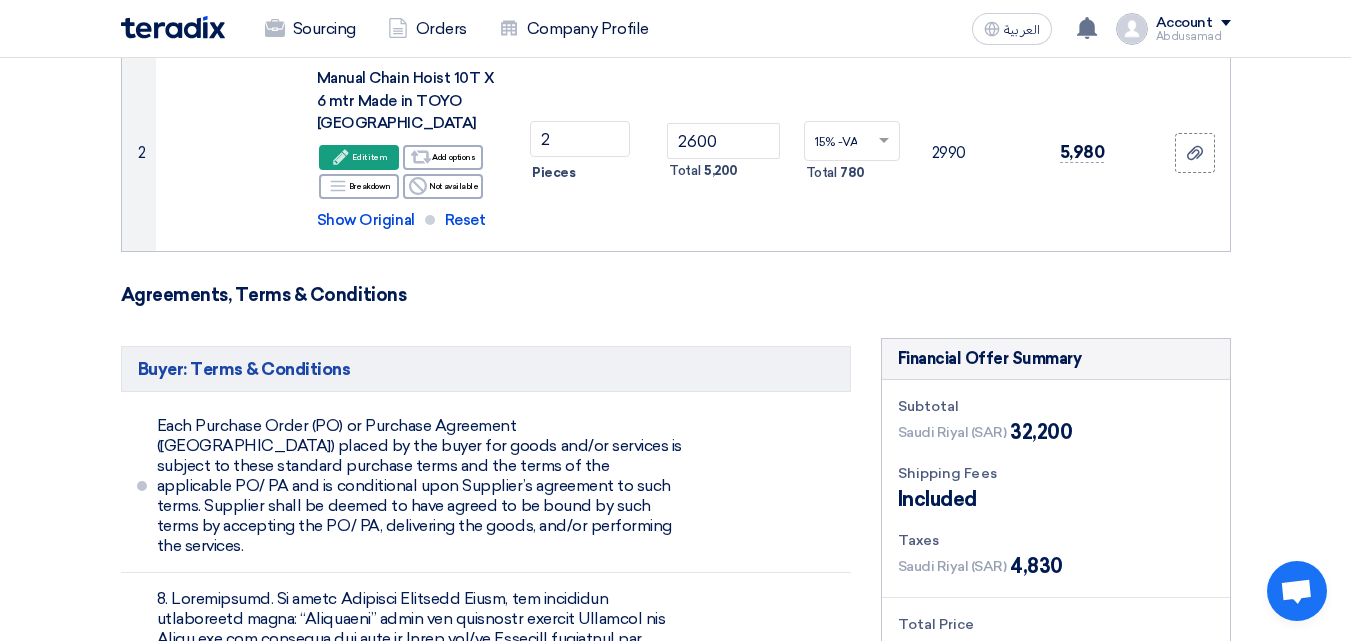 drag, startPoint x: 429, startPoint y: 481, endPoint x: 184, endPoint y: 407, distance: 255.93163 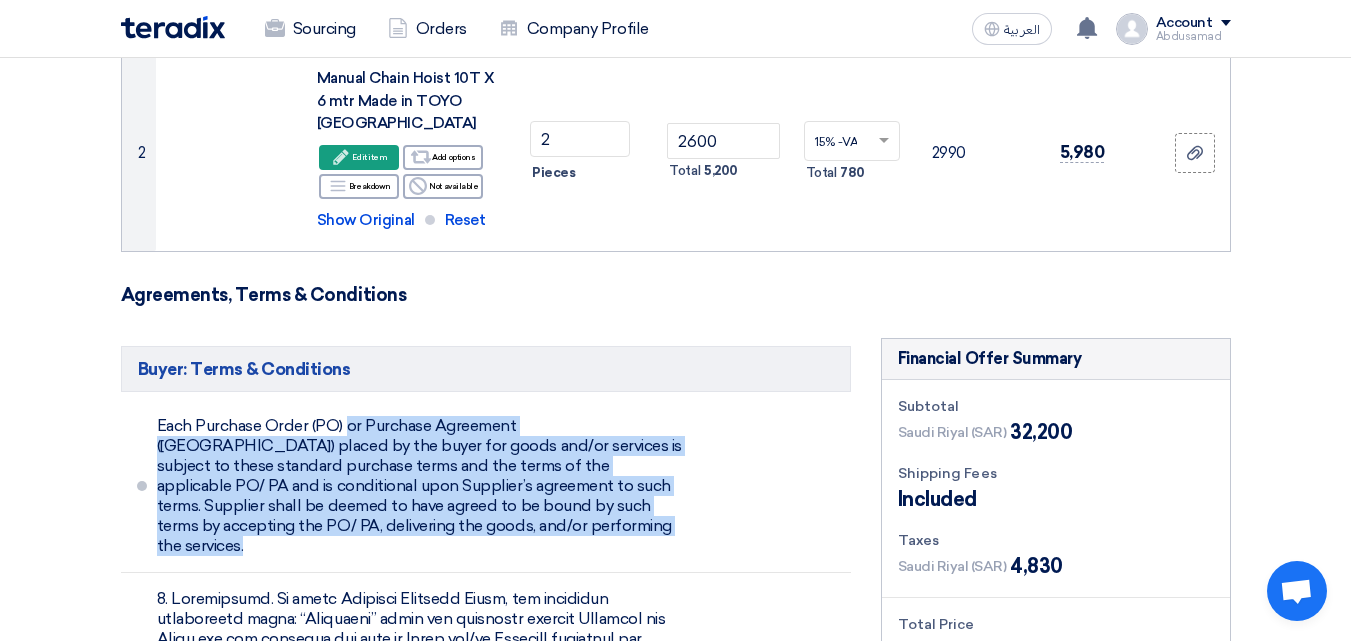 drag, startPoint x: 436, startPoint y: 485, endPoint x: 185, endPoint y: 381, distance: 271.69284 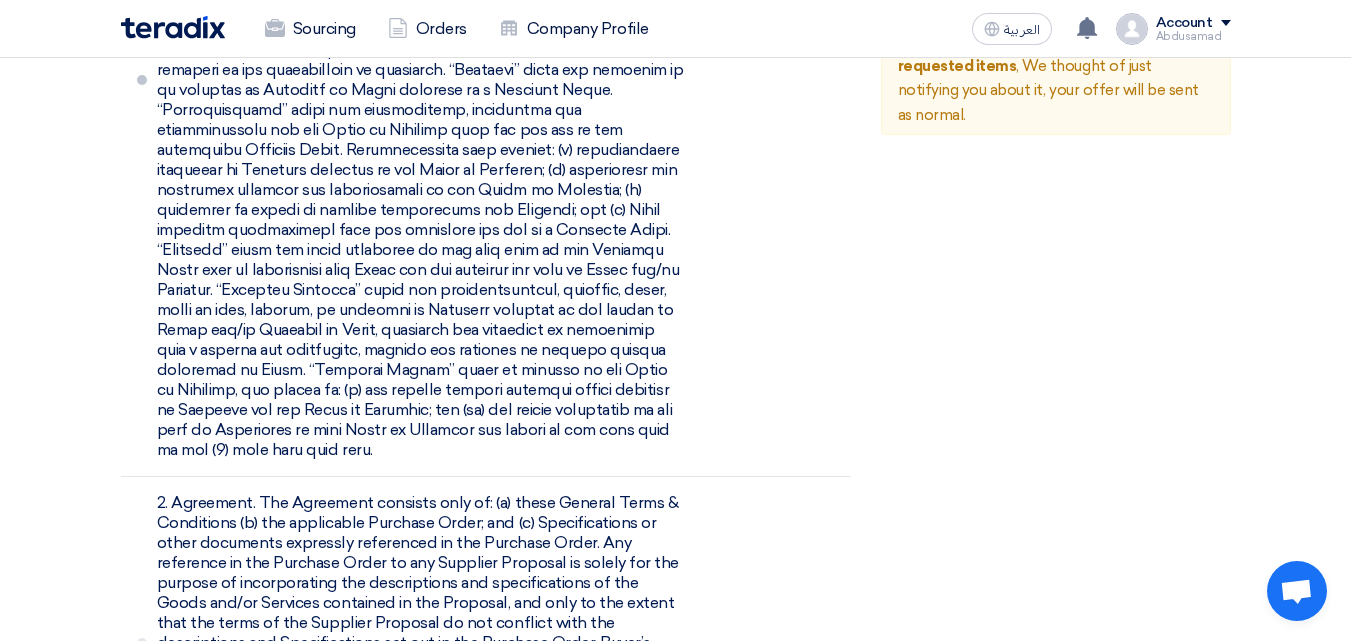 scroll, scrollTop: 1400, scrollLeft: 0, axis: vertical 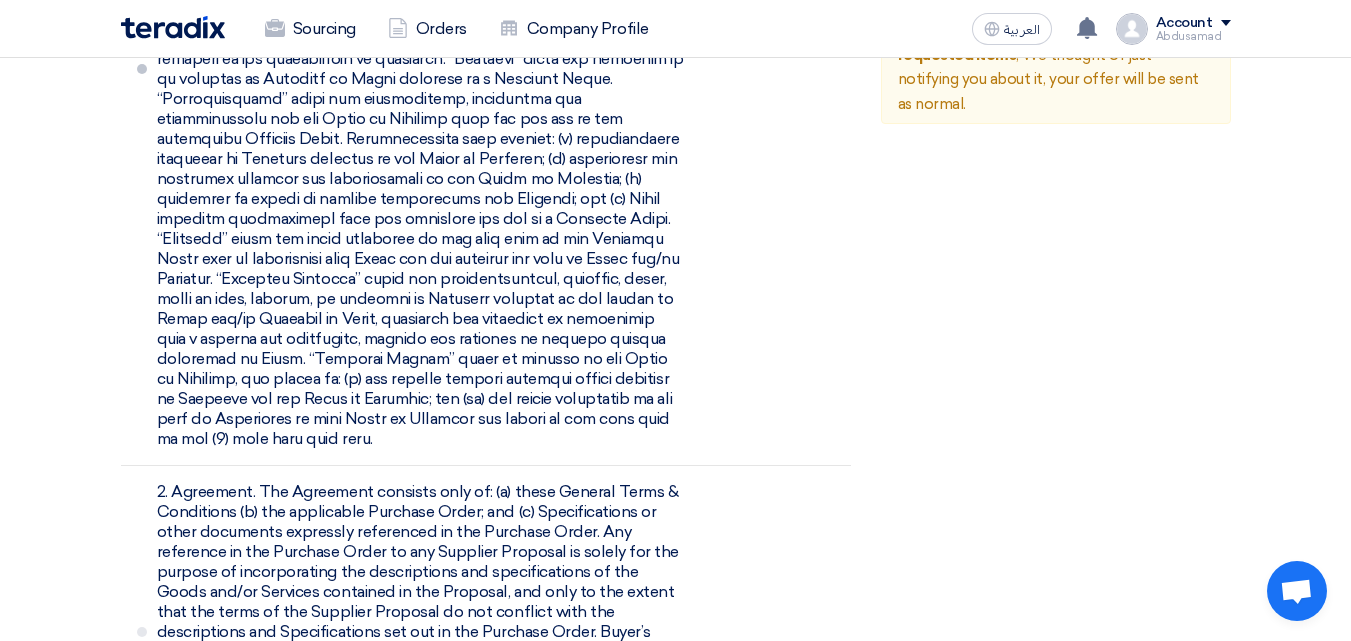 drag, startPoint x: 312, startPoint y: 376, endPoint x: 183, endPoint y: 87, distance: 316.4838 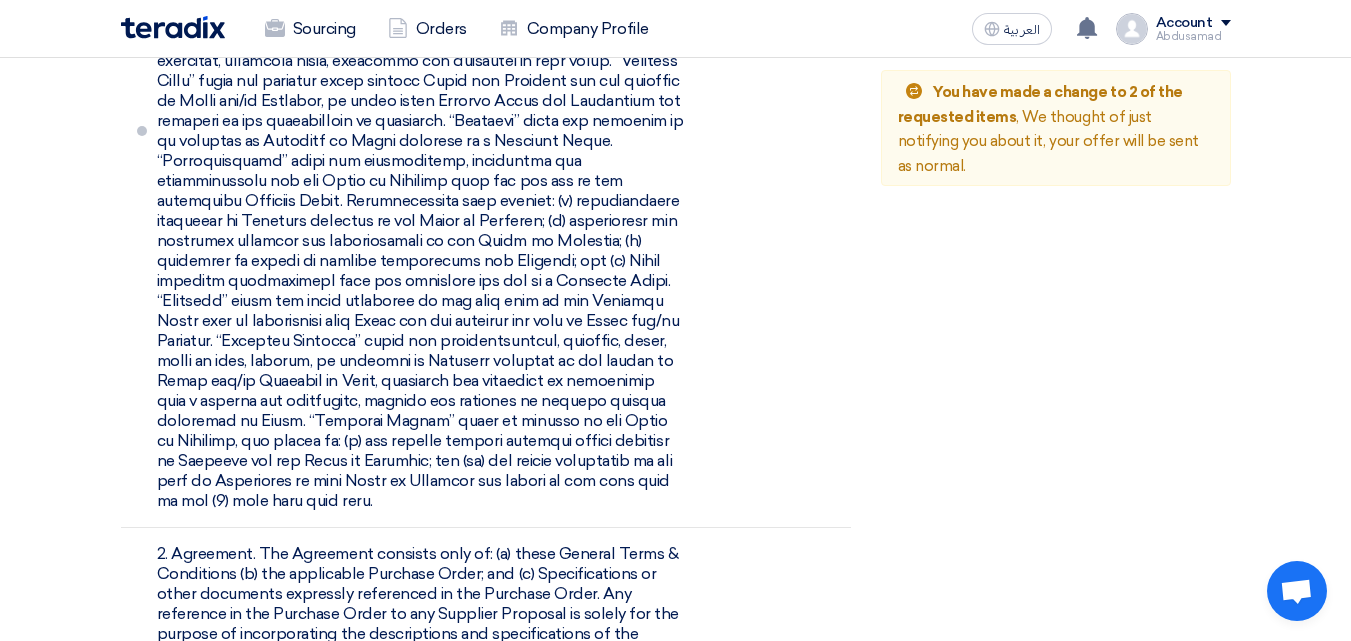 scroll, scrollTop: 1200, scrollLeft: 0, axis: vertical 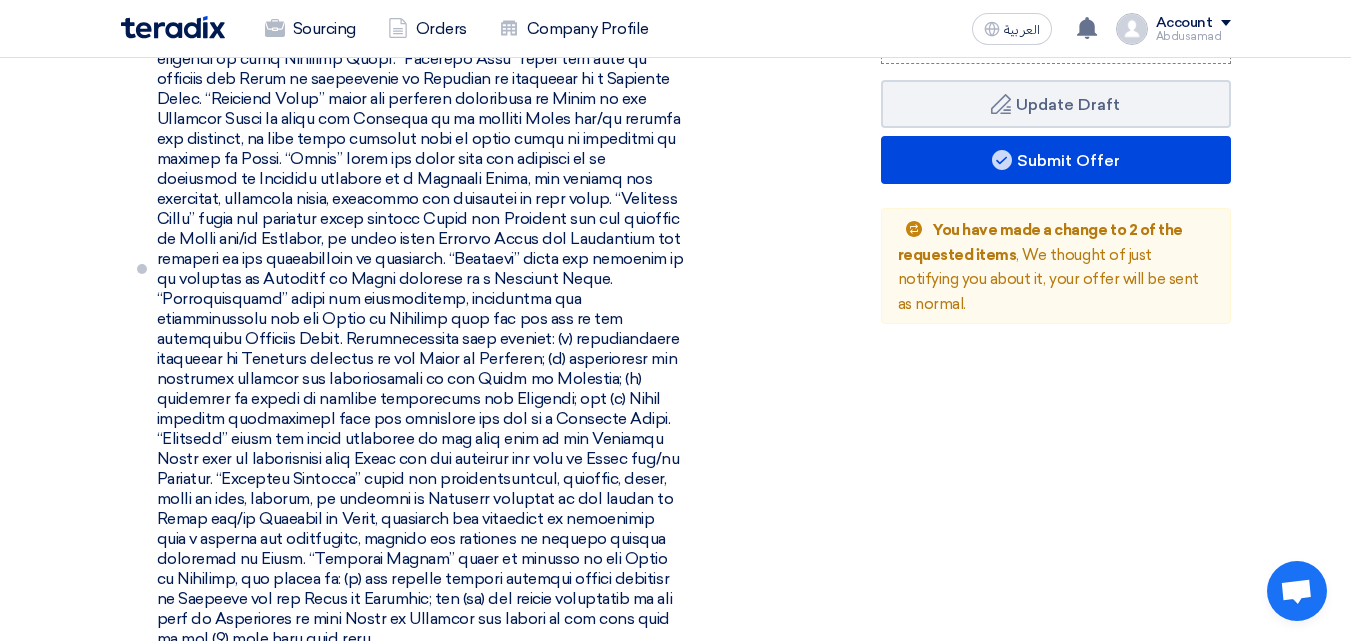 drag, startPoint x: 161, startPoint y: 277, endPoint x: 326, endPoint y: 473, distance: 256.205 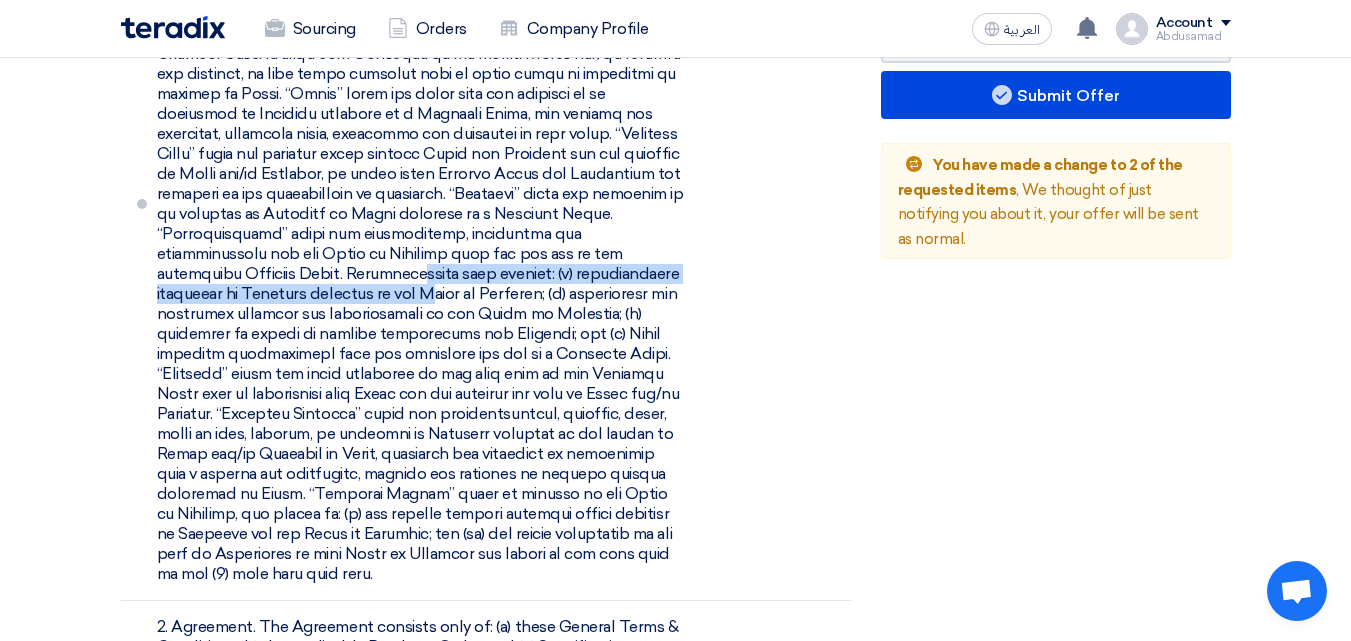 scroll, scrollTop: 1300, scrollLeft: 0, axis: vertical 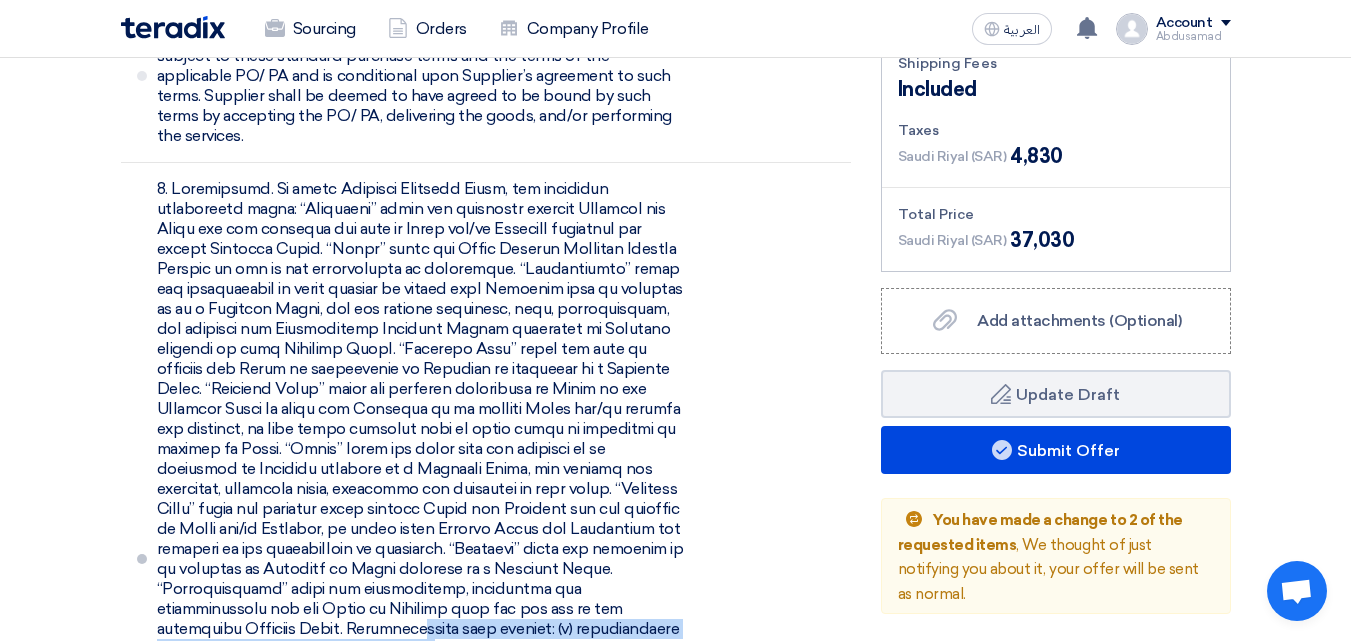drag, startPoint x: 332, startPoint y: 487, endPoint x: 137, endPoint y: 100, distance: 433.35205 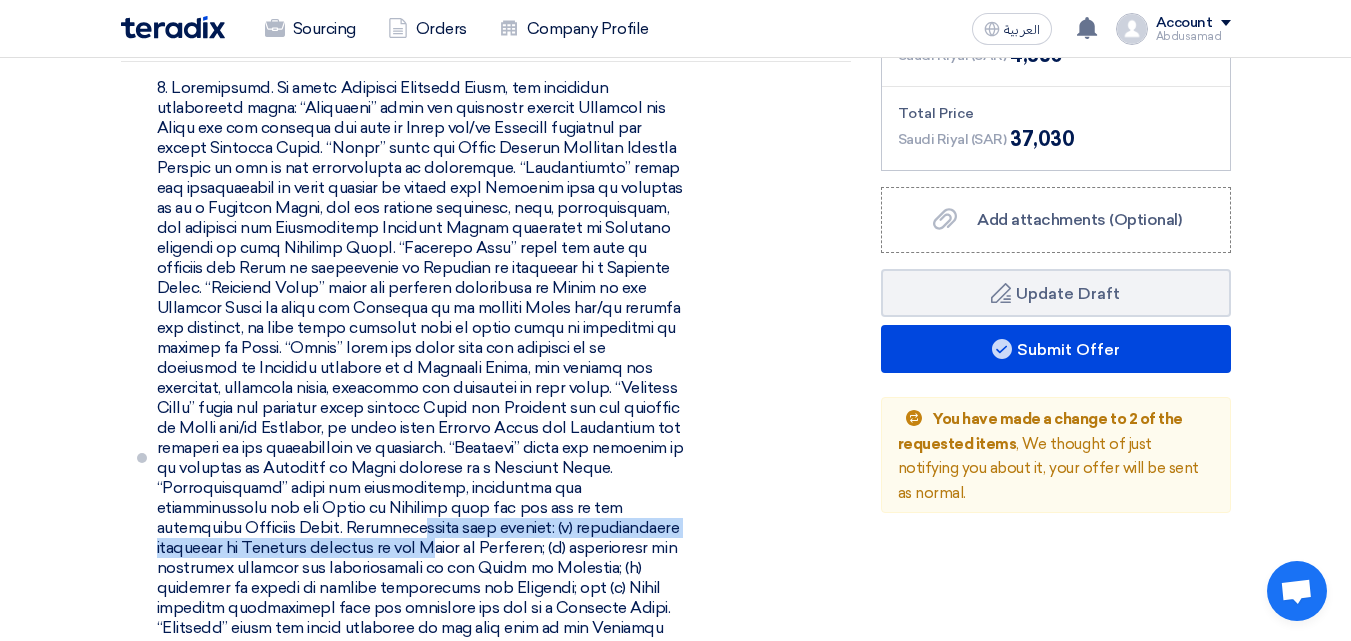 scroll, scrollTop: 1010, scrollLeft: 0, axis: vertical 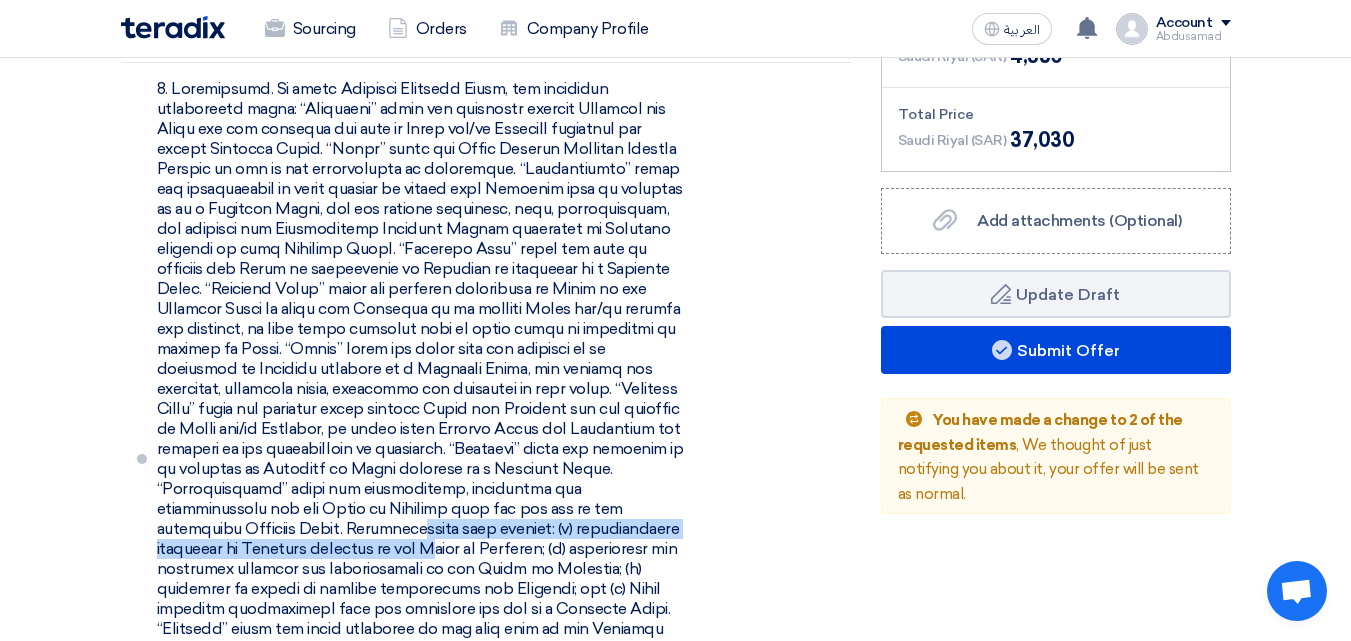 click 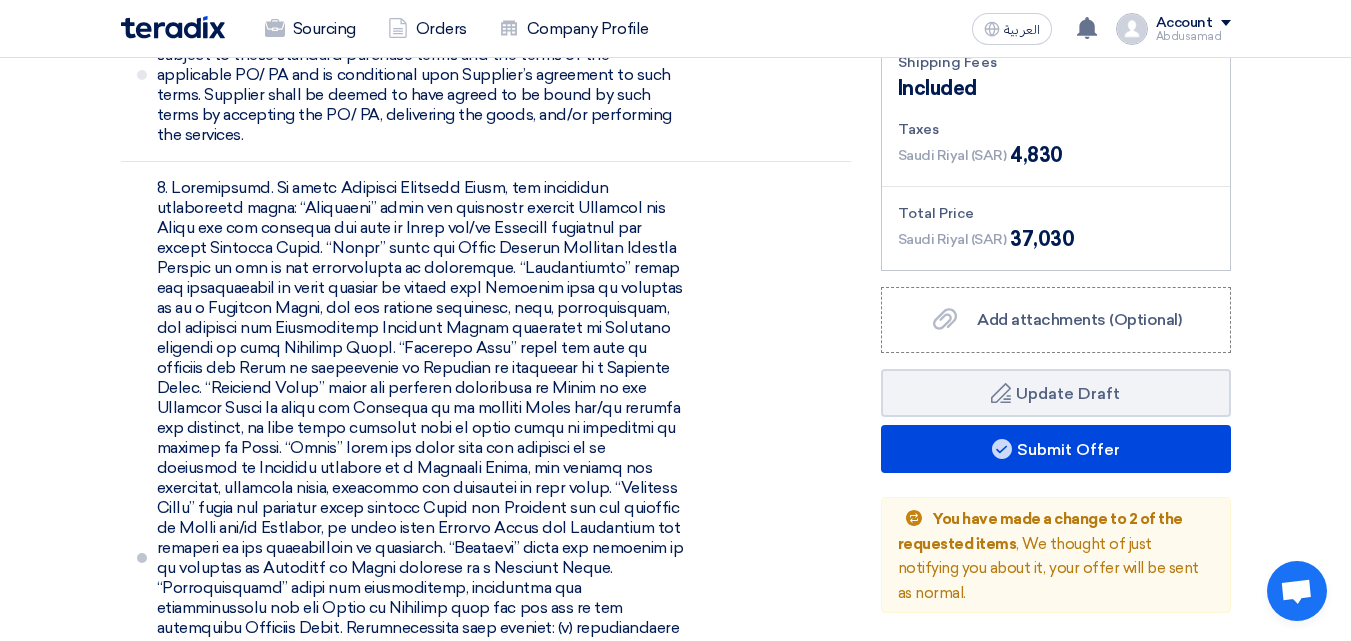 scroll, scrollTop: 910, scrollLeft: 0, axis: vertical 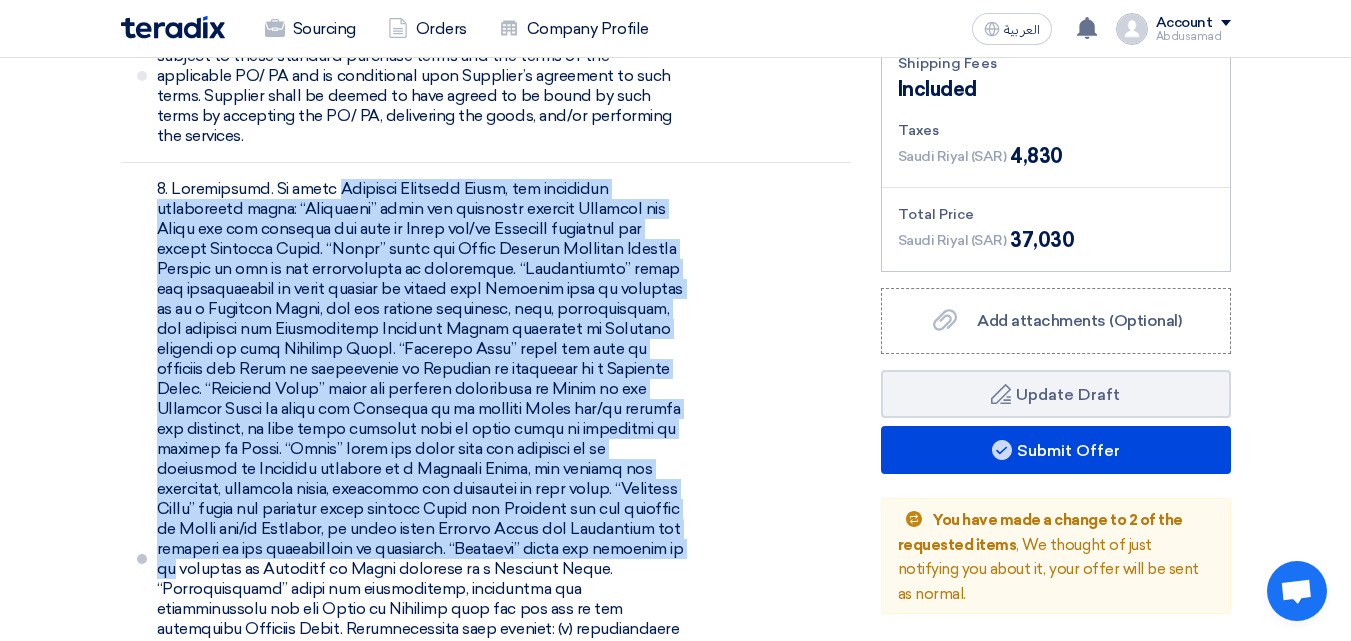 drag, startPoint x: 156, startPoint y: 120, endPoint x: 686, endPoint y: 487, distance: 644.6619 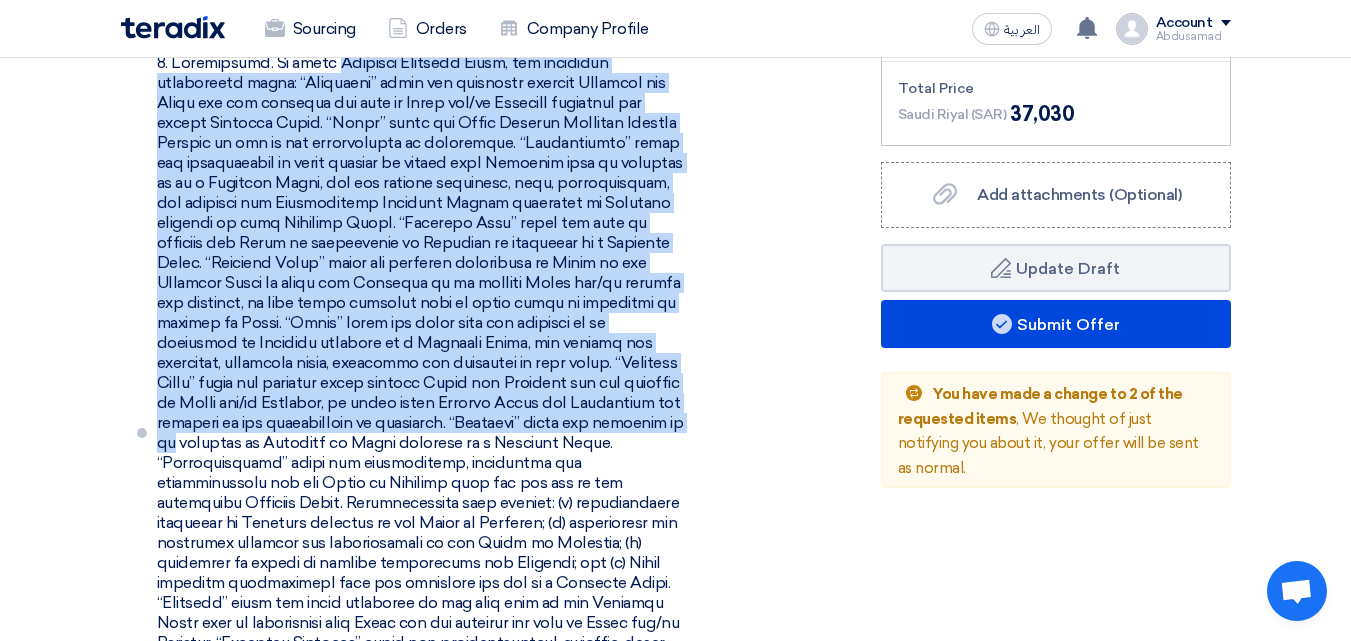 scroll, scrollTop: 1210, scrollLeft: 0, axis: vertical 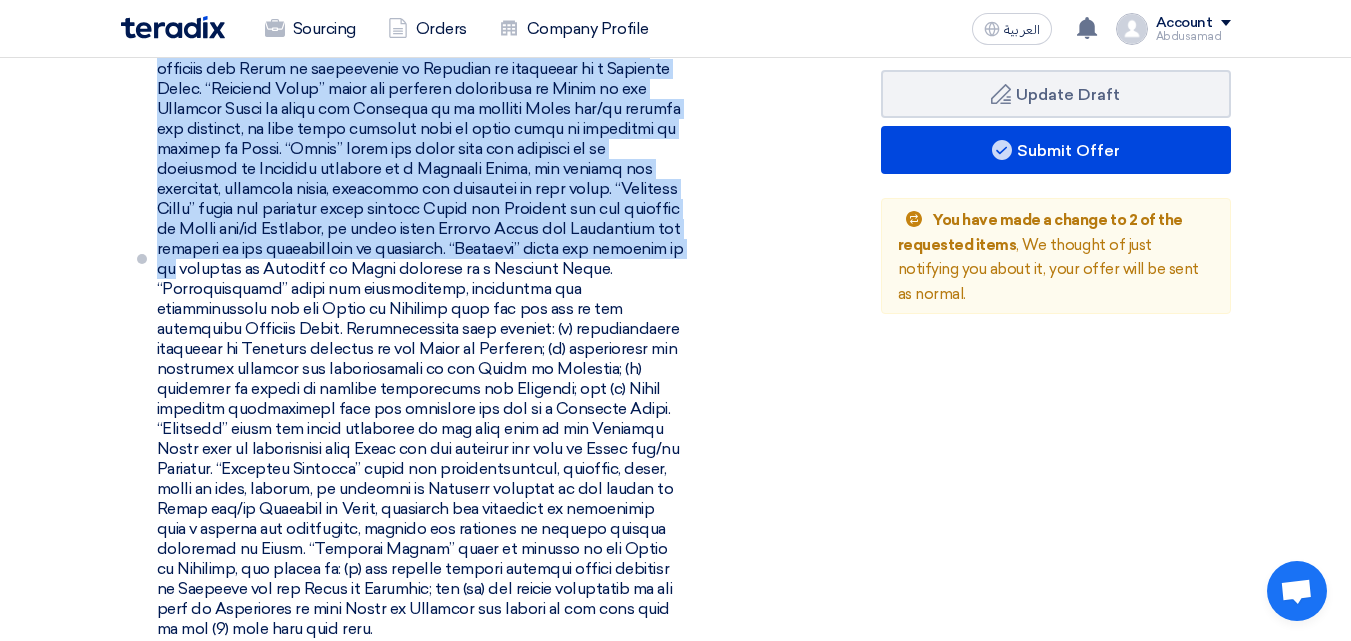 drag, startPoint x: 313, startPoint y: 565, endPoint x: 166, endPoint y: 227, distance: 368.58243 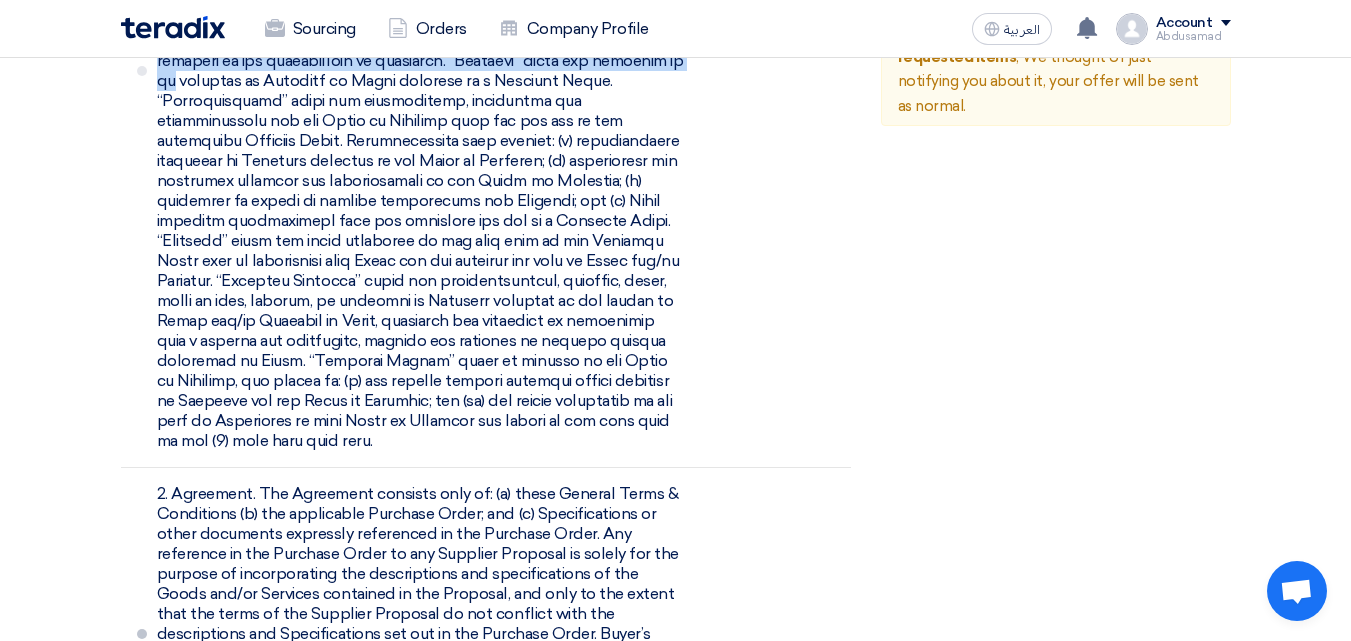 scroll, scrollTop: 1610, scrollLeft: 0, axis: vertical 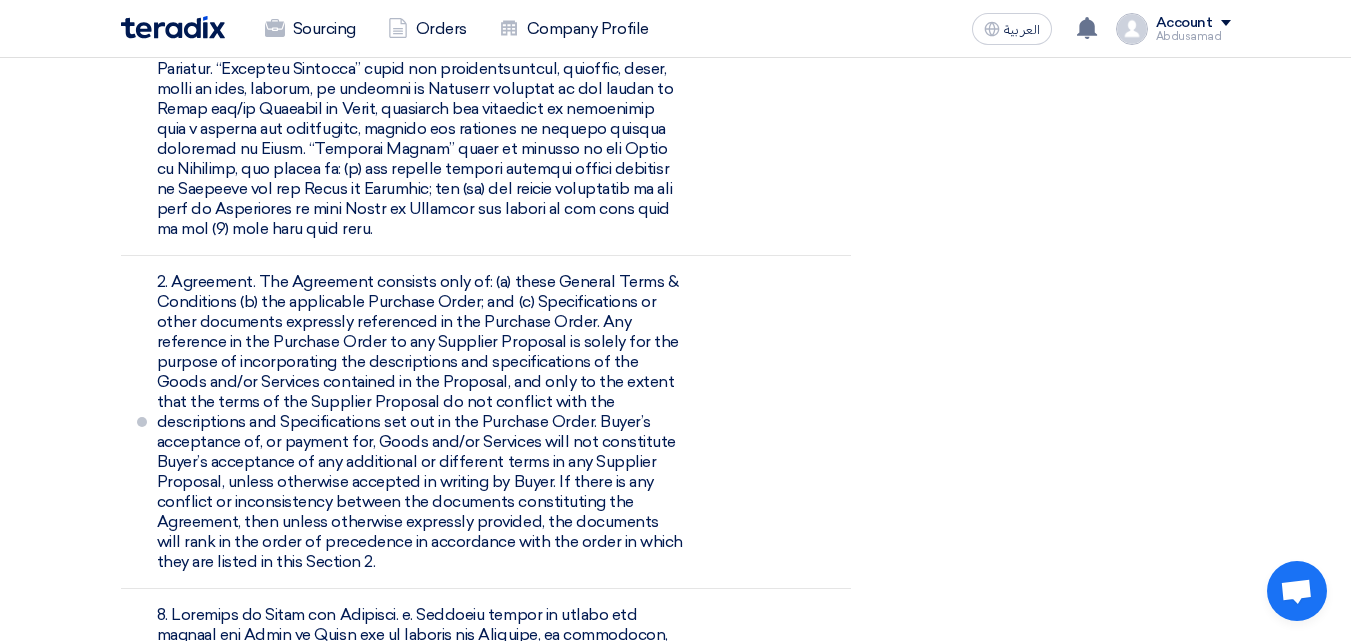 drag, startPoint x: 376, startPoint y: 499, endPoint x: 161, endPoint y: 215, distance: 356.20358 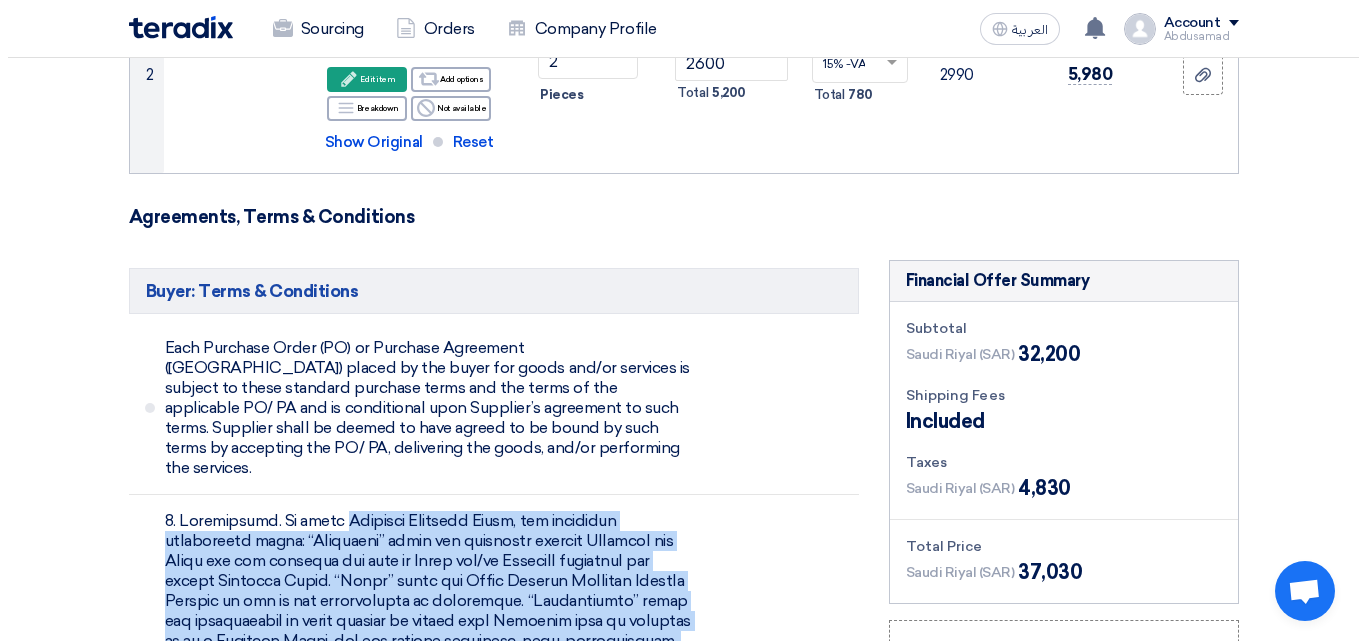 scroll, scrollTop: 810, scrollLeft: 0, axis: vertical 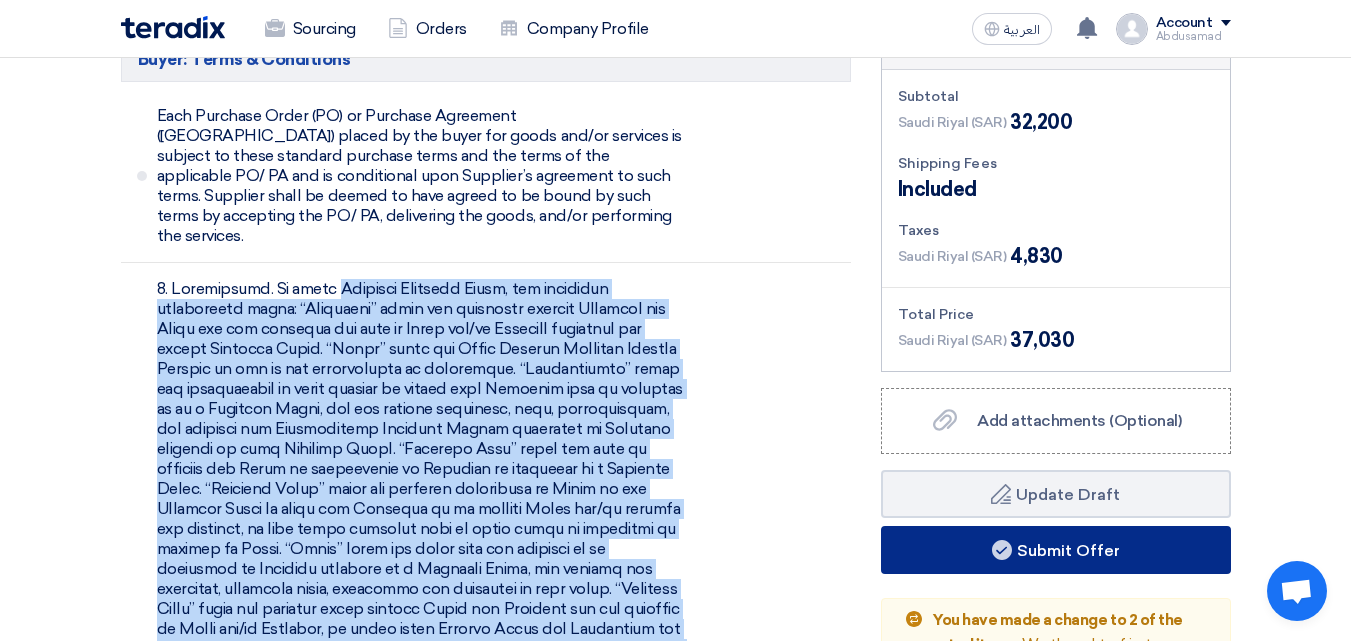 click on "Submit Offer" 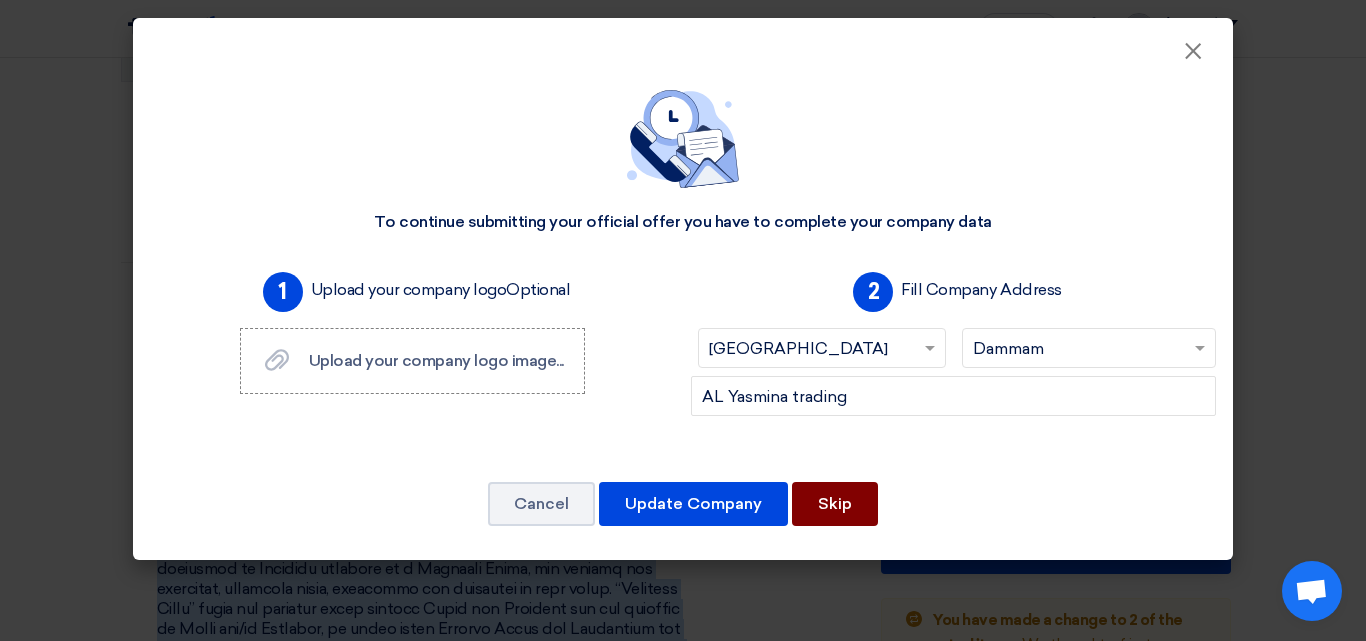 click on "Skip" 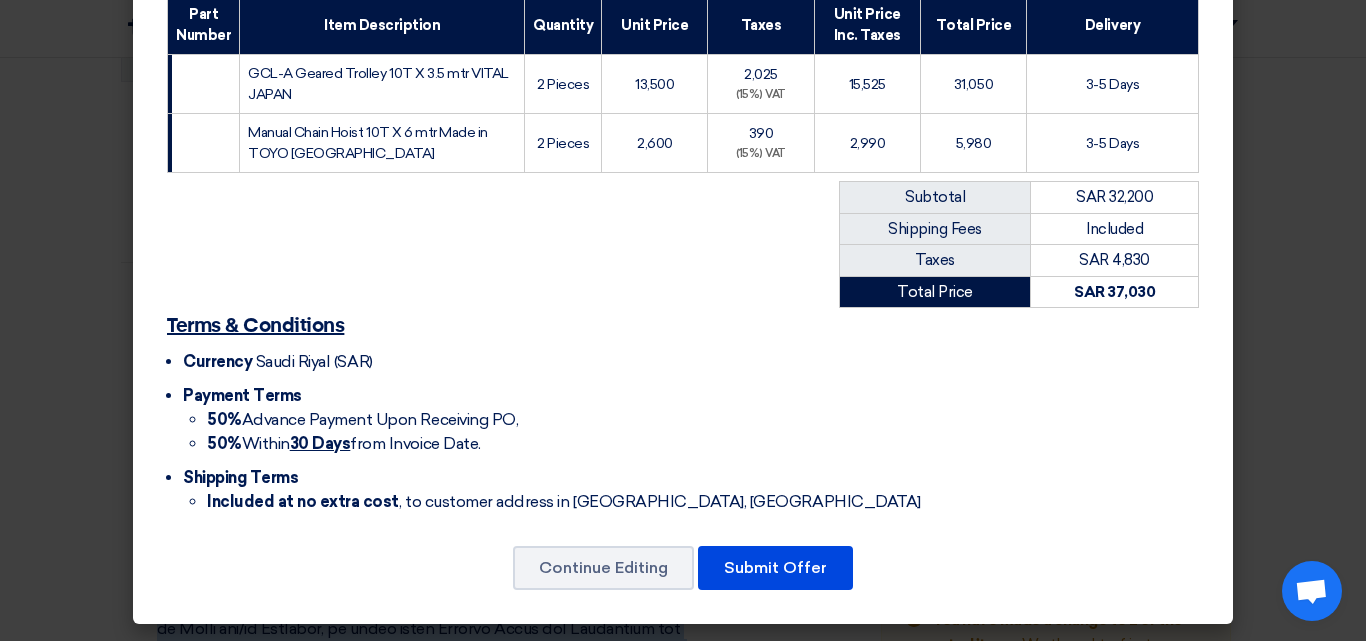 scroll, scrollTop: 314, scrollLeft: 0, axis: vertical 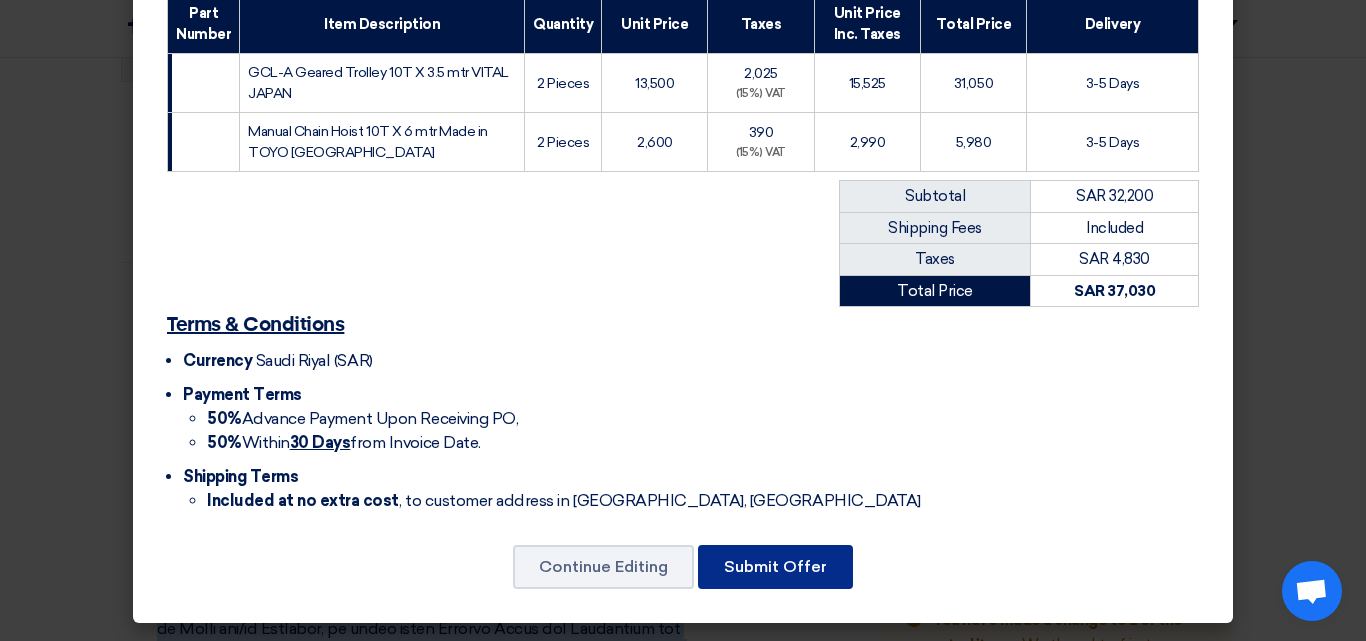 click on "Submit Offer" 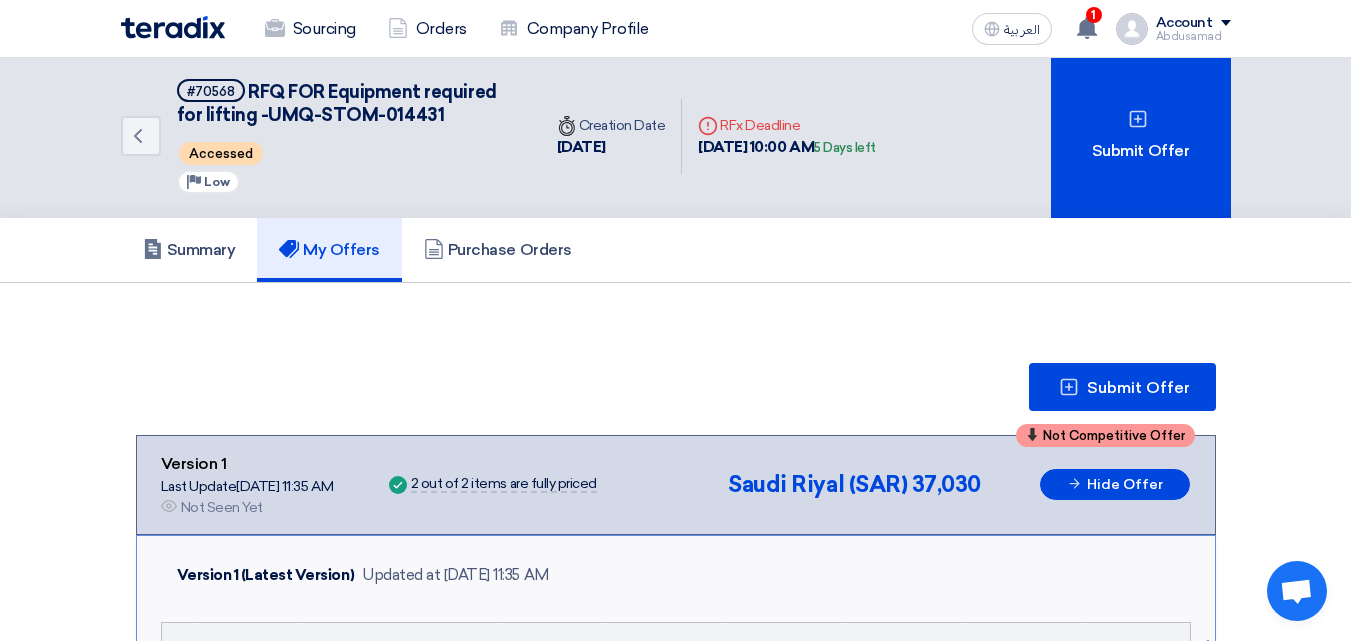 scroll, scrollTop: 0, scrollLeft: 0, axis: both 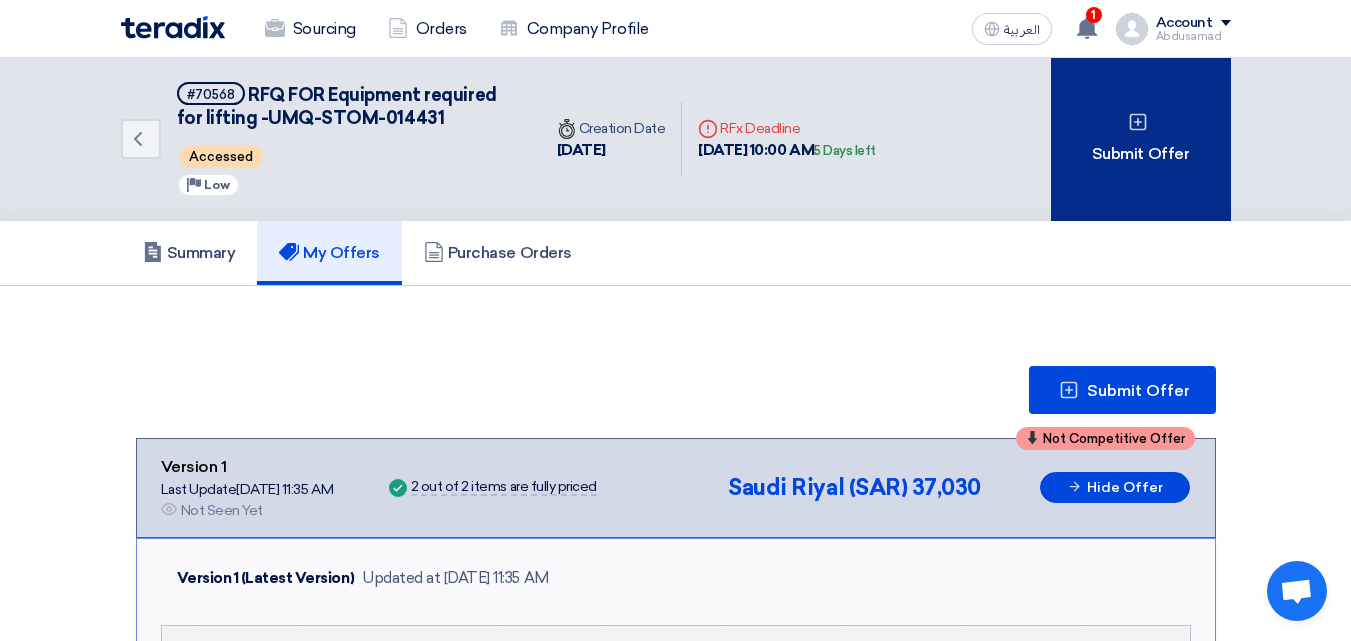 click on "Submit Offer" 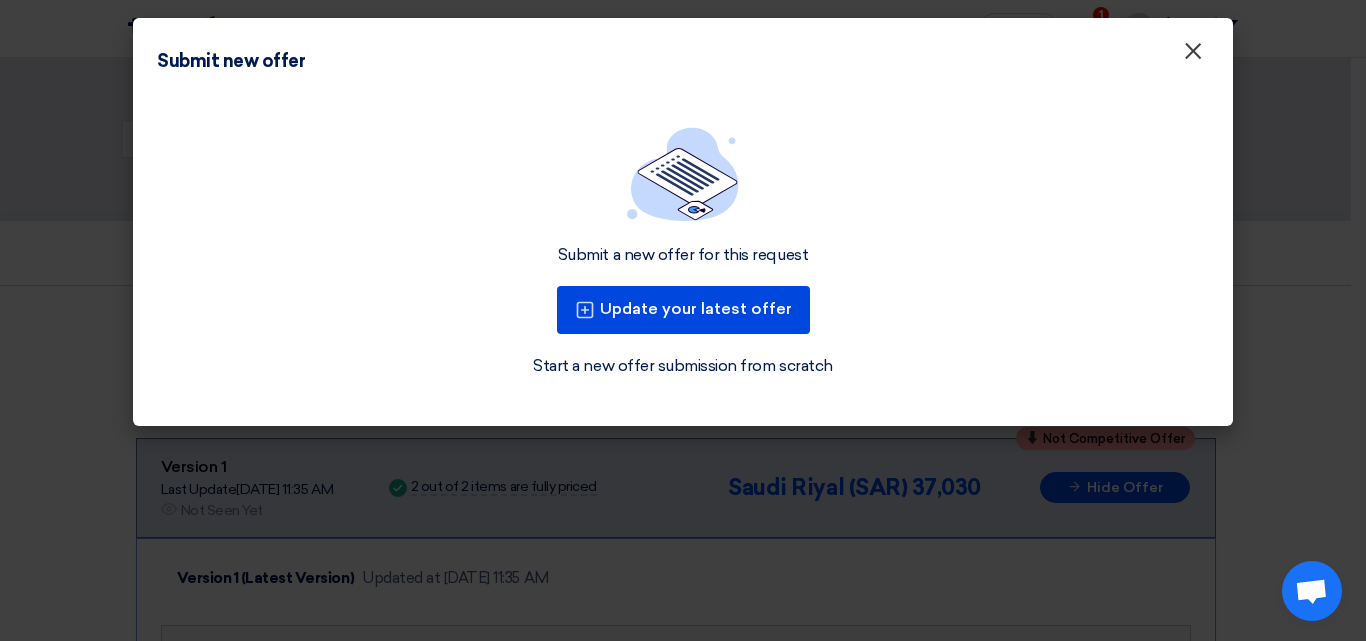 click on "×" 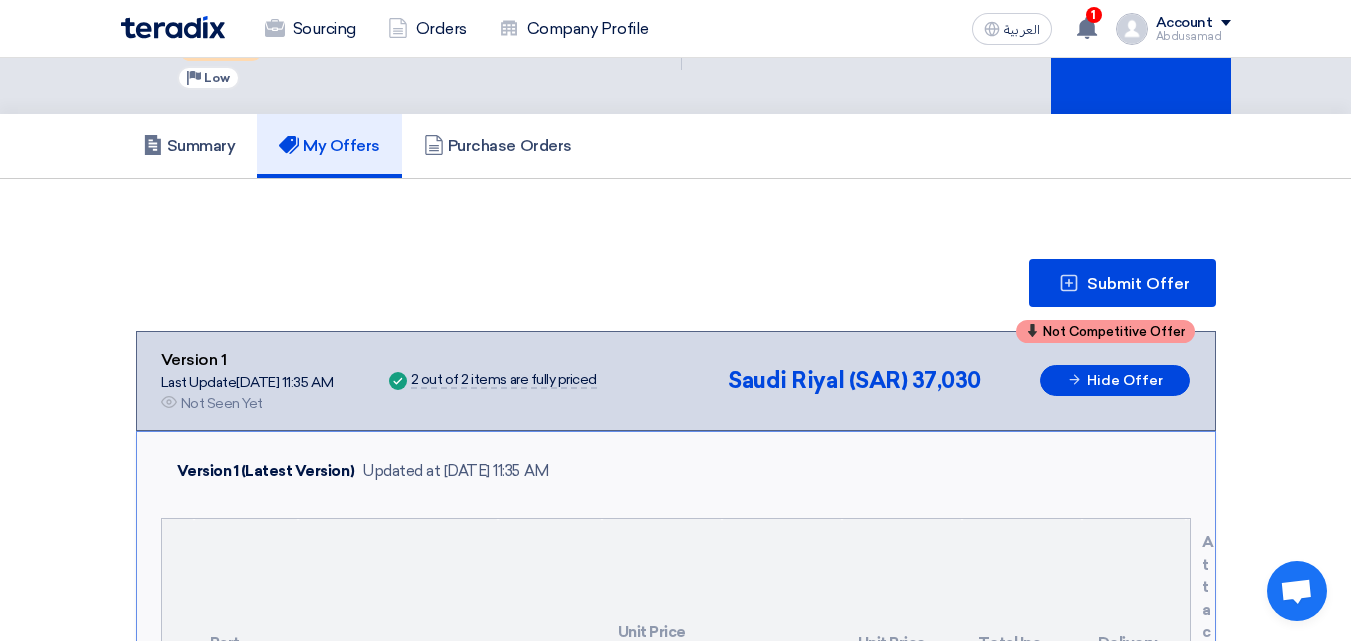 scroll, scrollTop: 100, scrollLeft: 0, axis: vertical 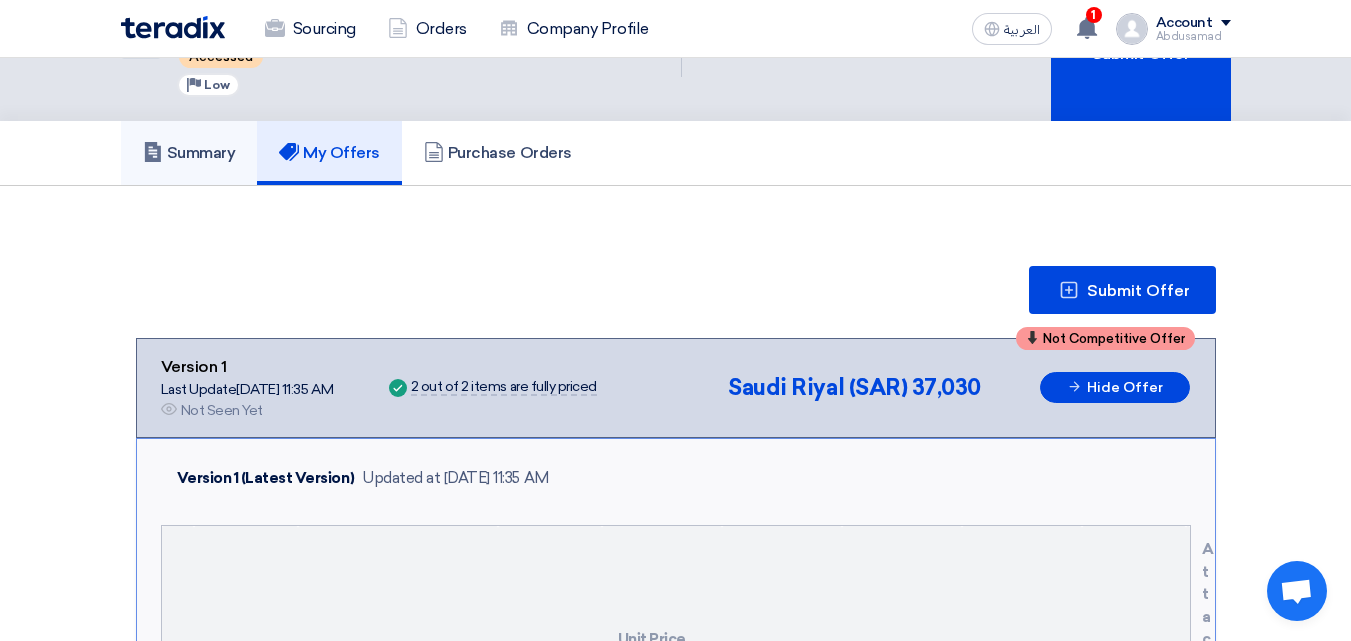 click on "Summary" 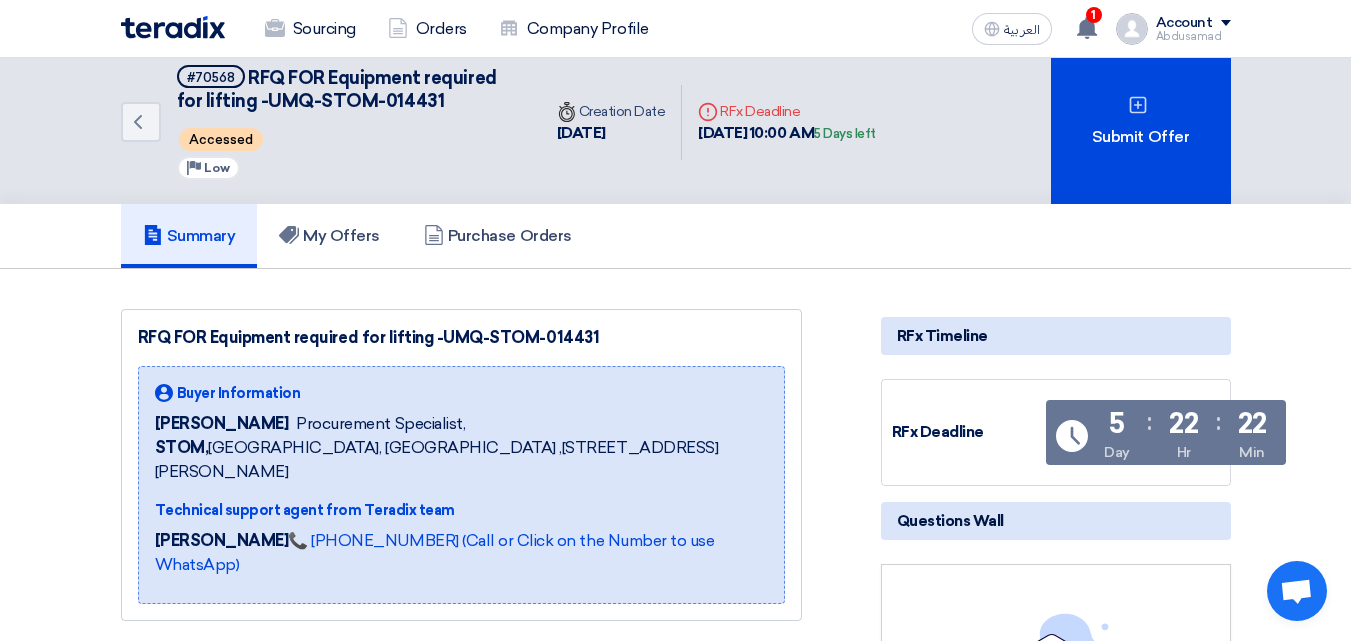 scroll, scrollTop: 0, scrollLeft: 0, axis: both 